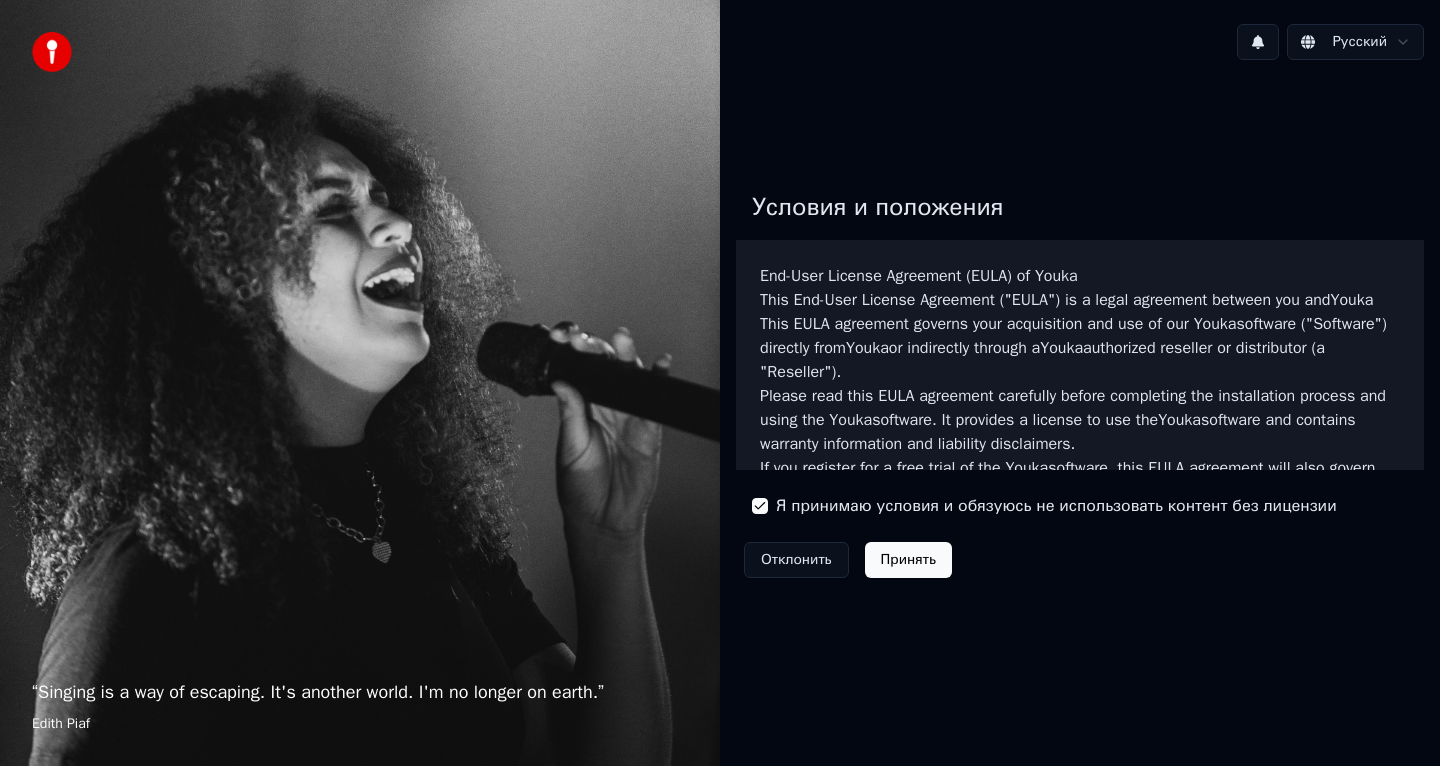 click on "Принять" at bounding box center (908, 560) 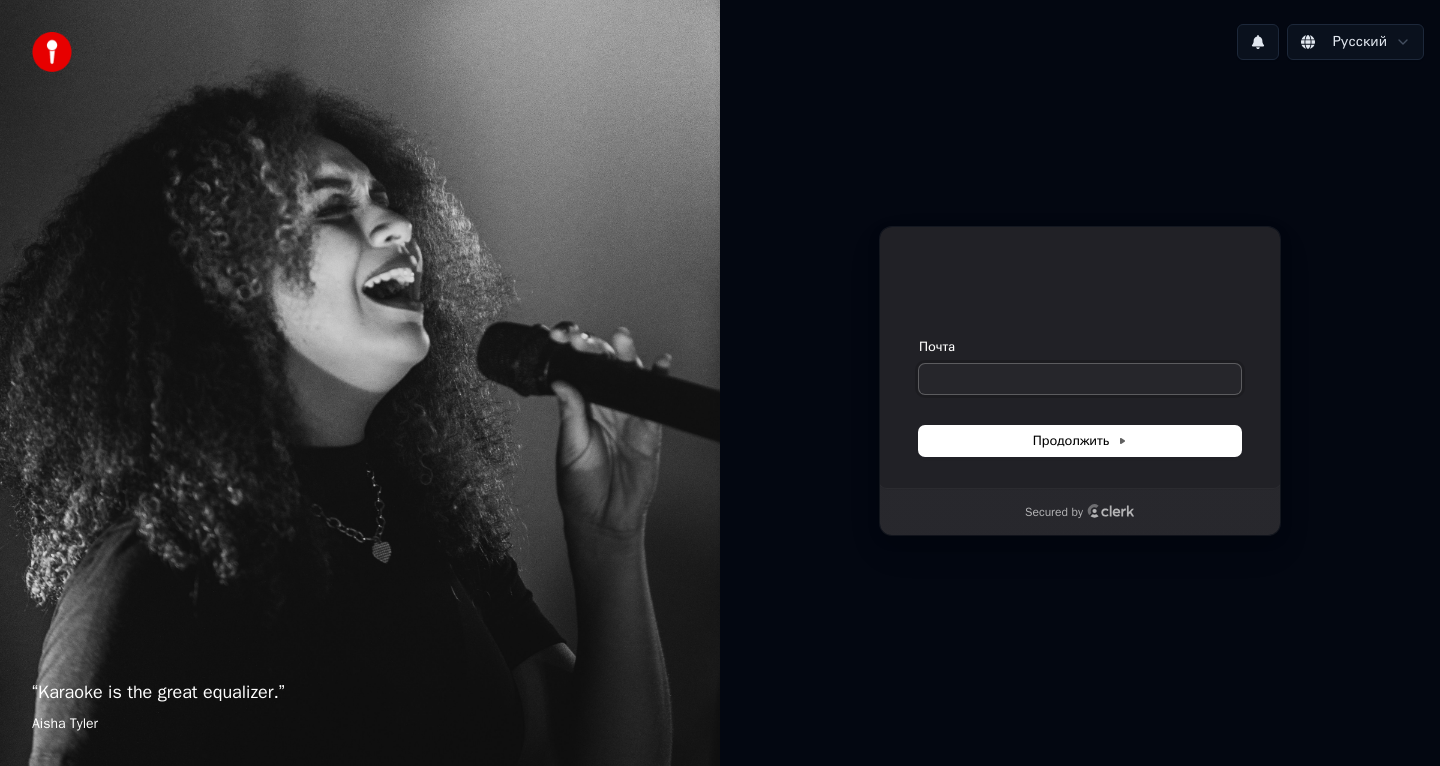 click on "Почта" at bounding box center [1080, 379] 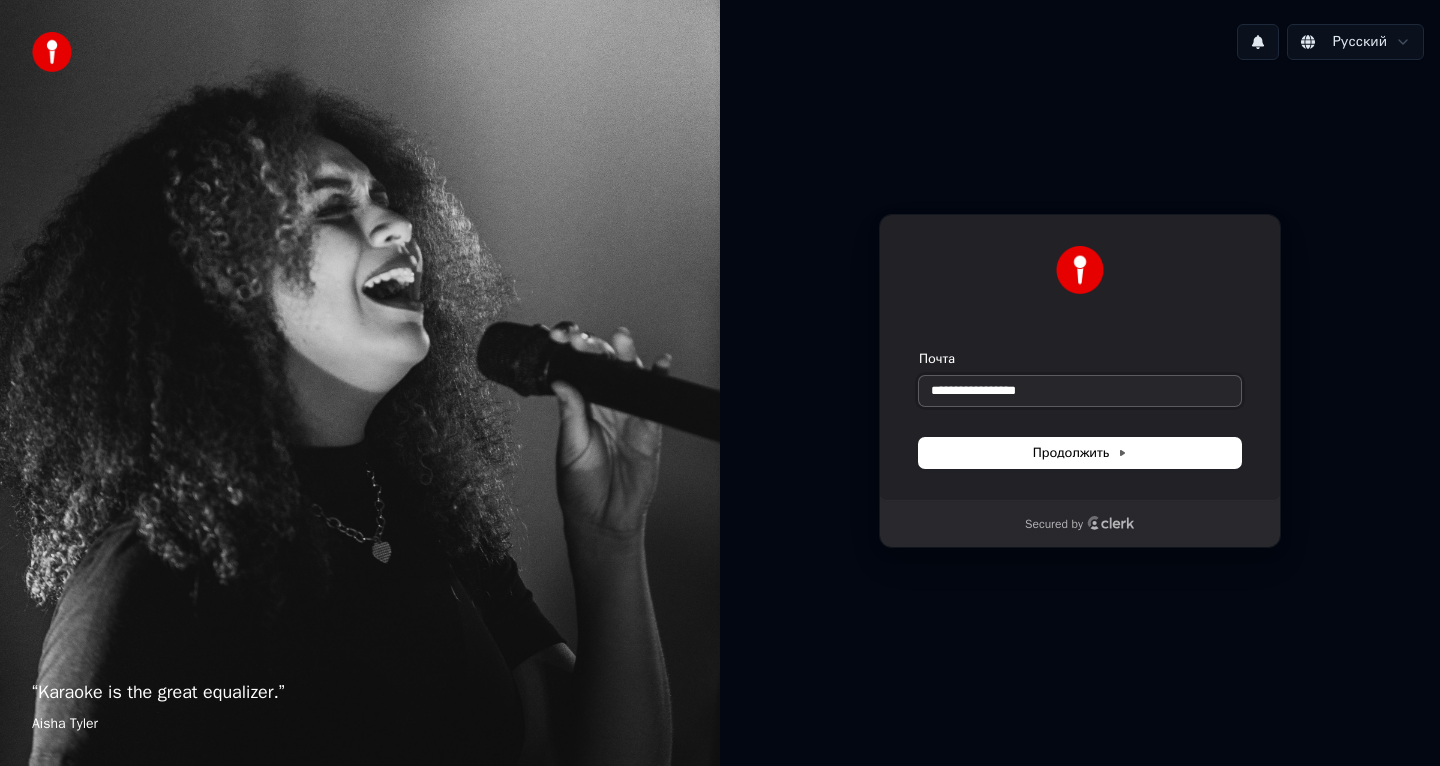 click at bounding box center (919, 350) 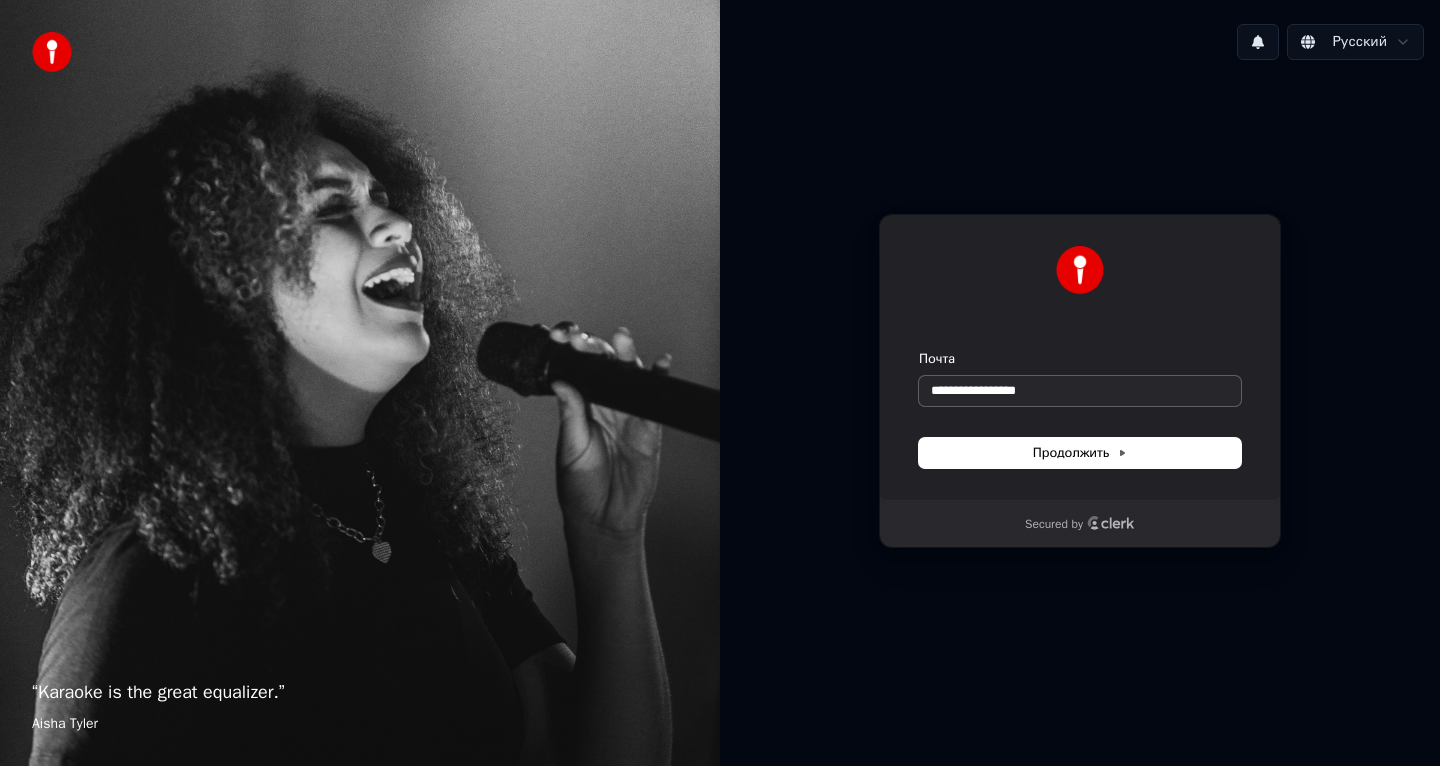 type on "**********" 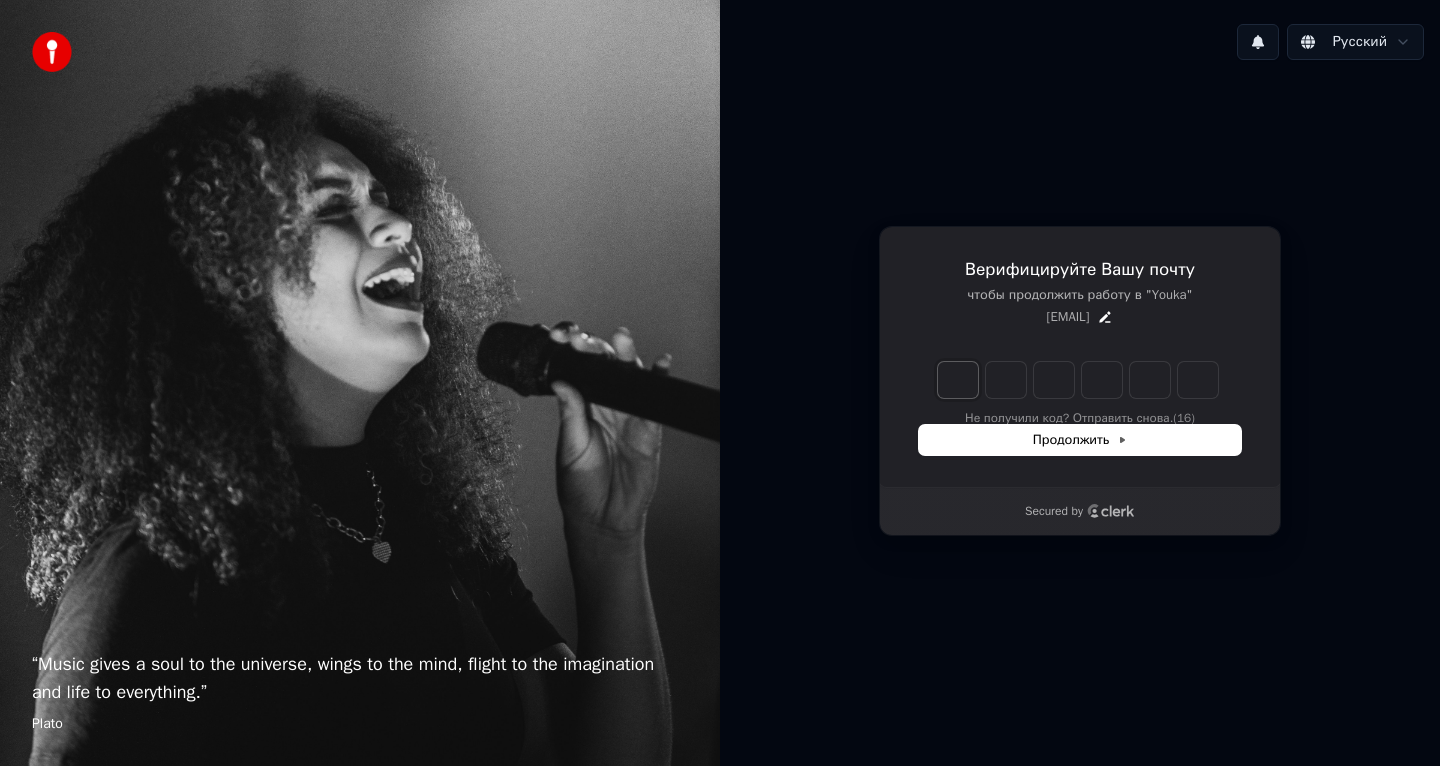 type on "*" 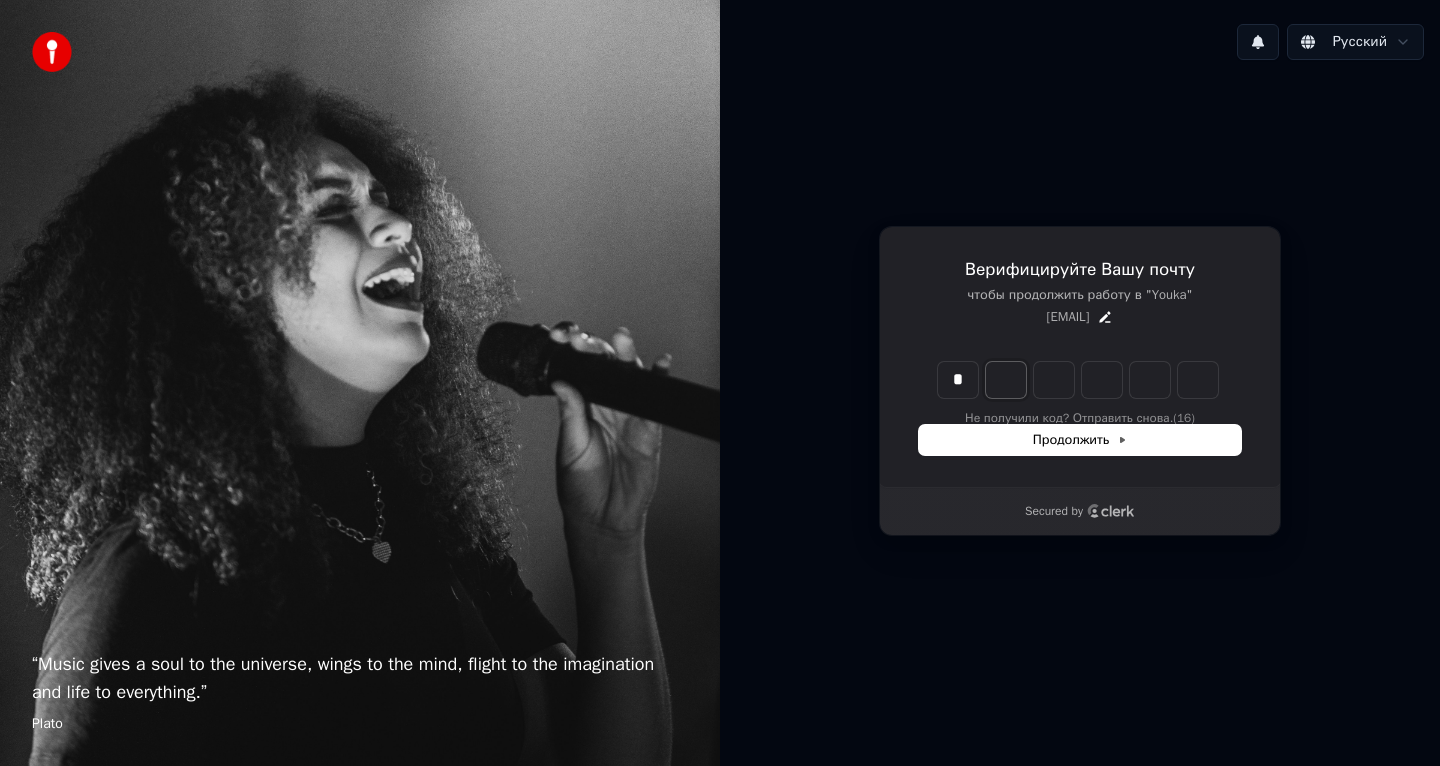 type on "*" 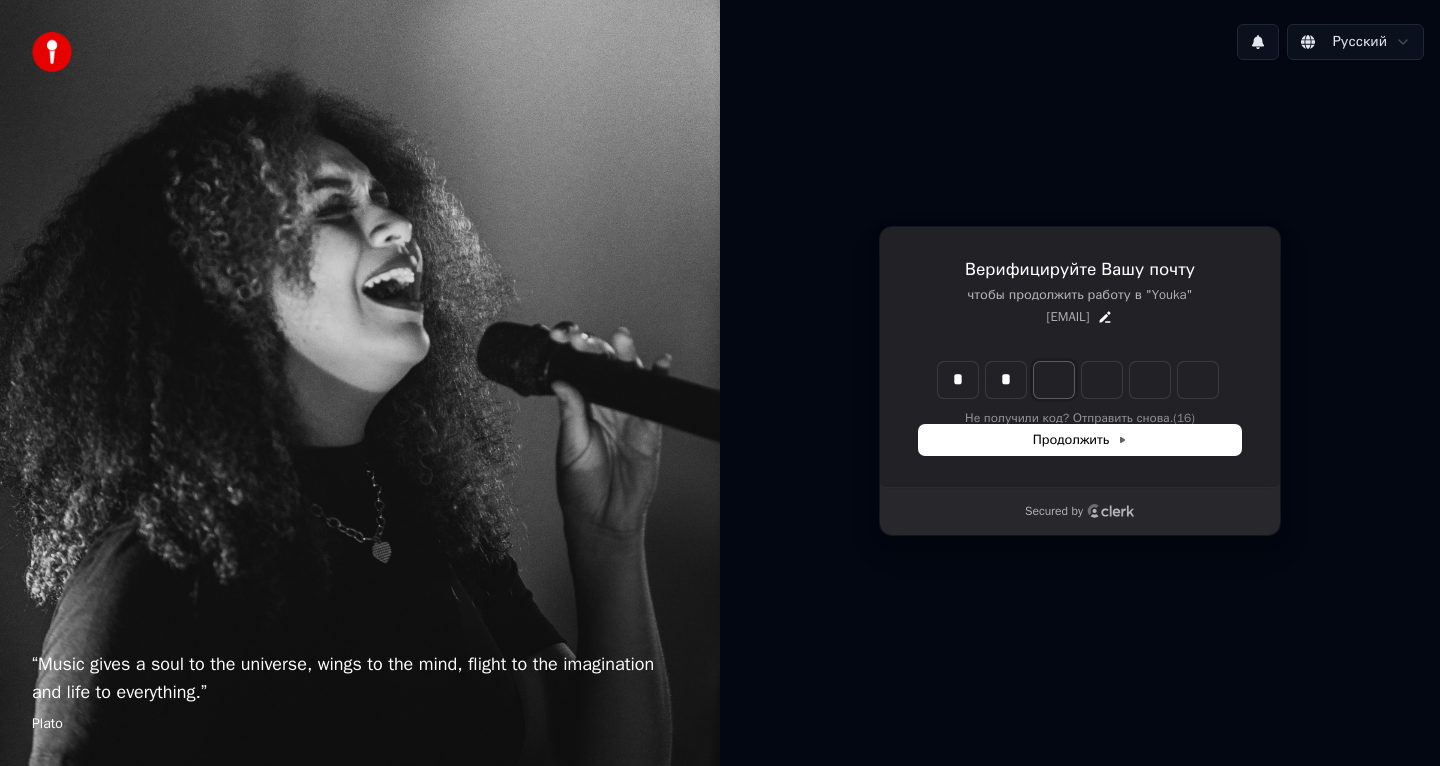 type on "**" 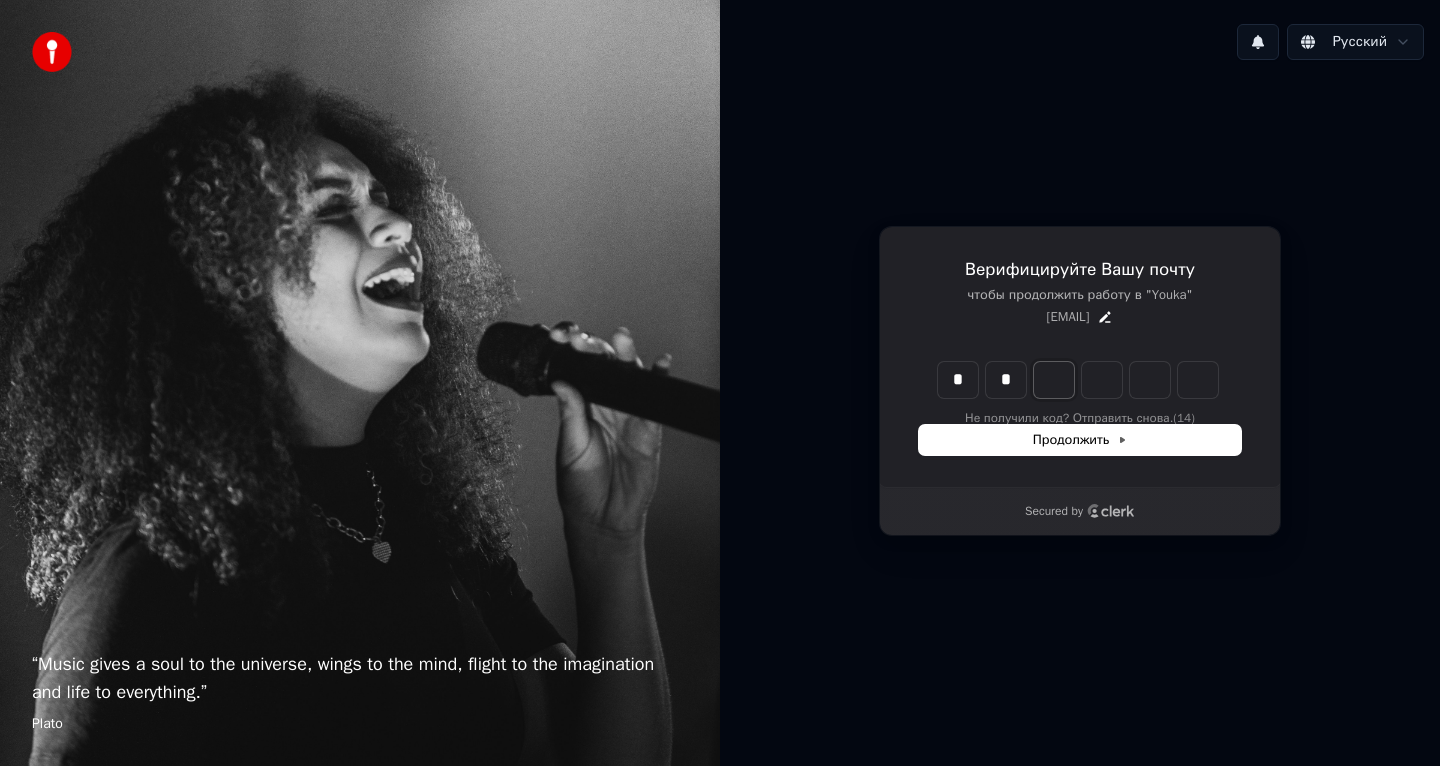 type on "*" 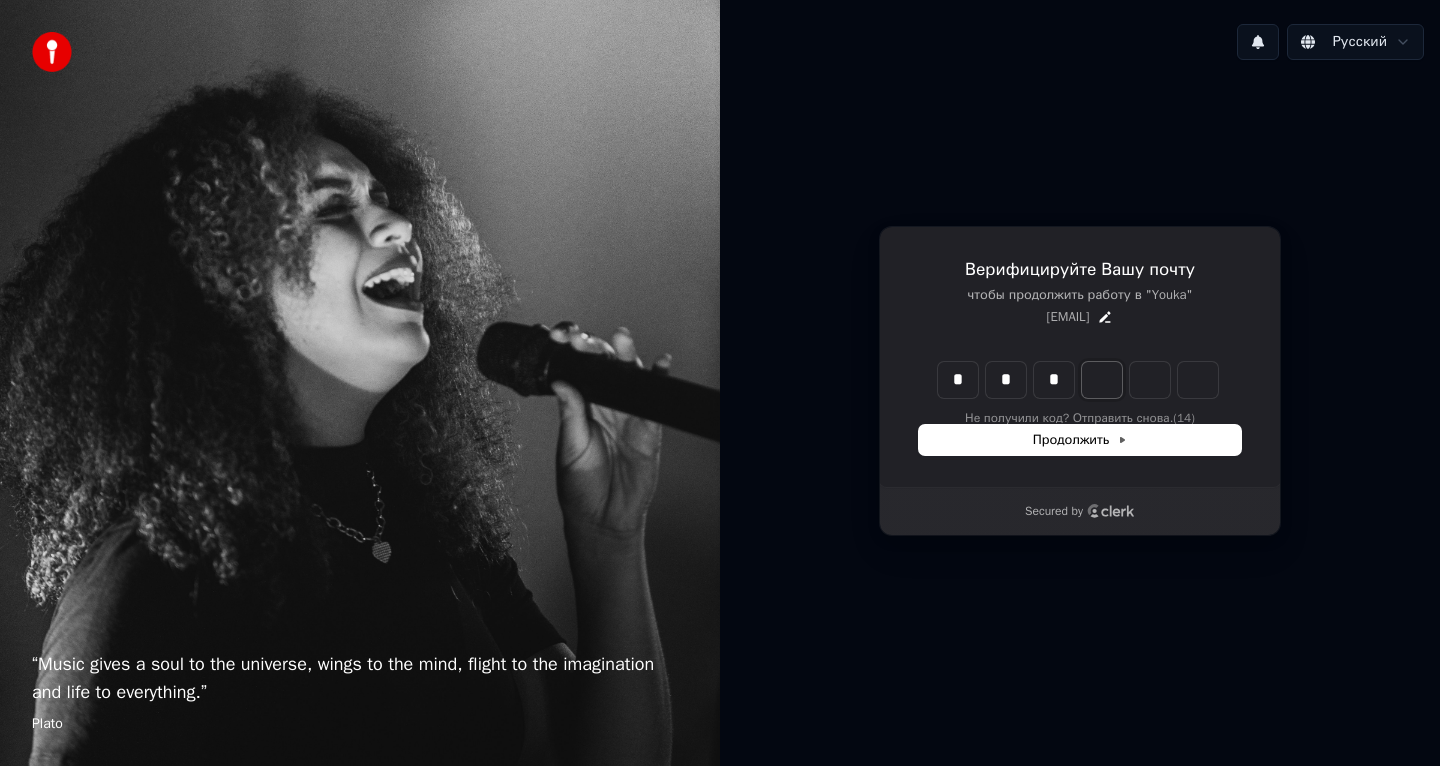 type on "***" 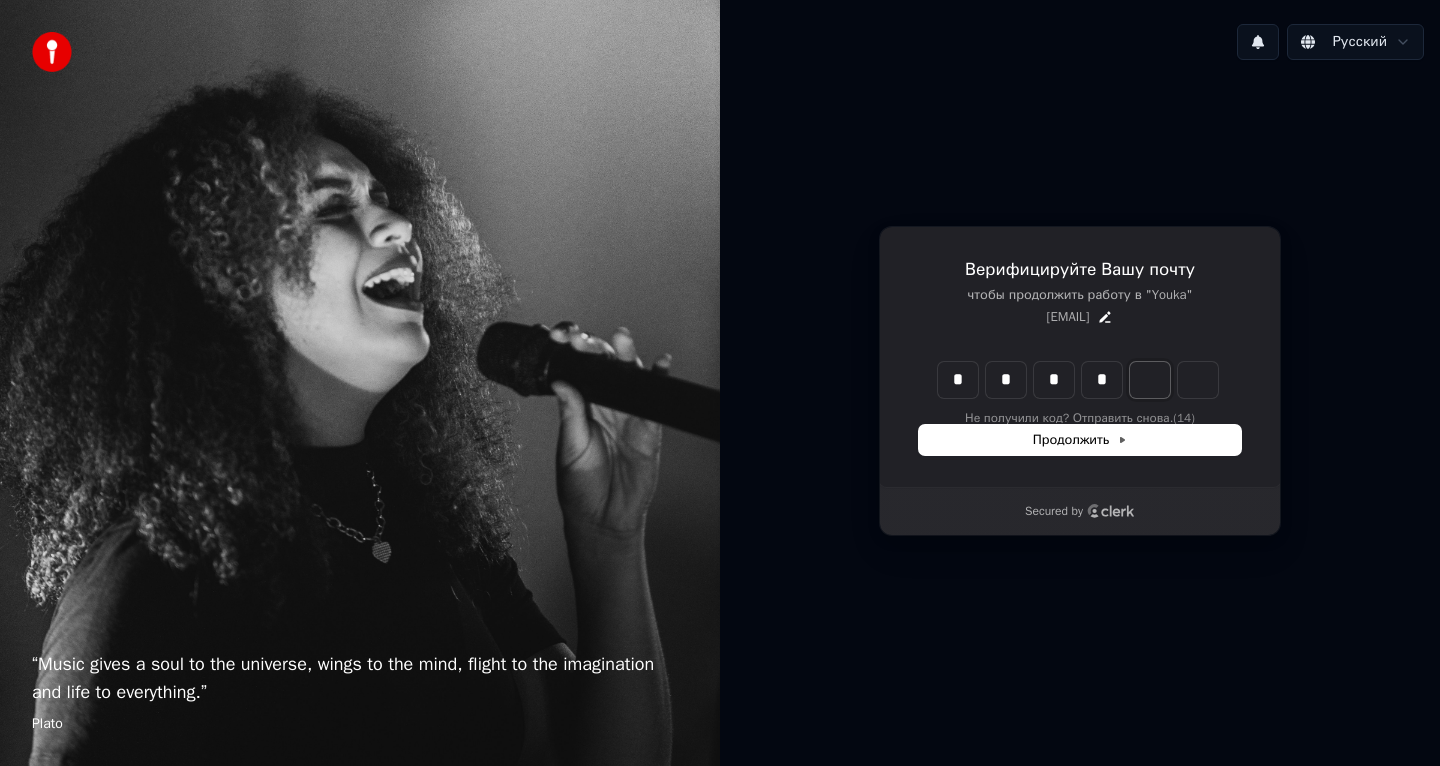 type on "****" 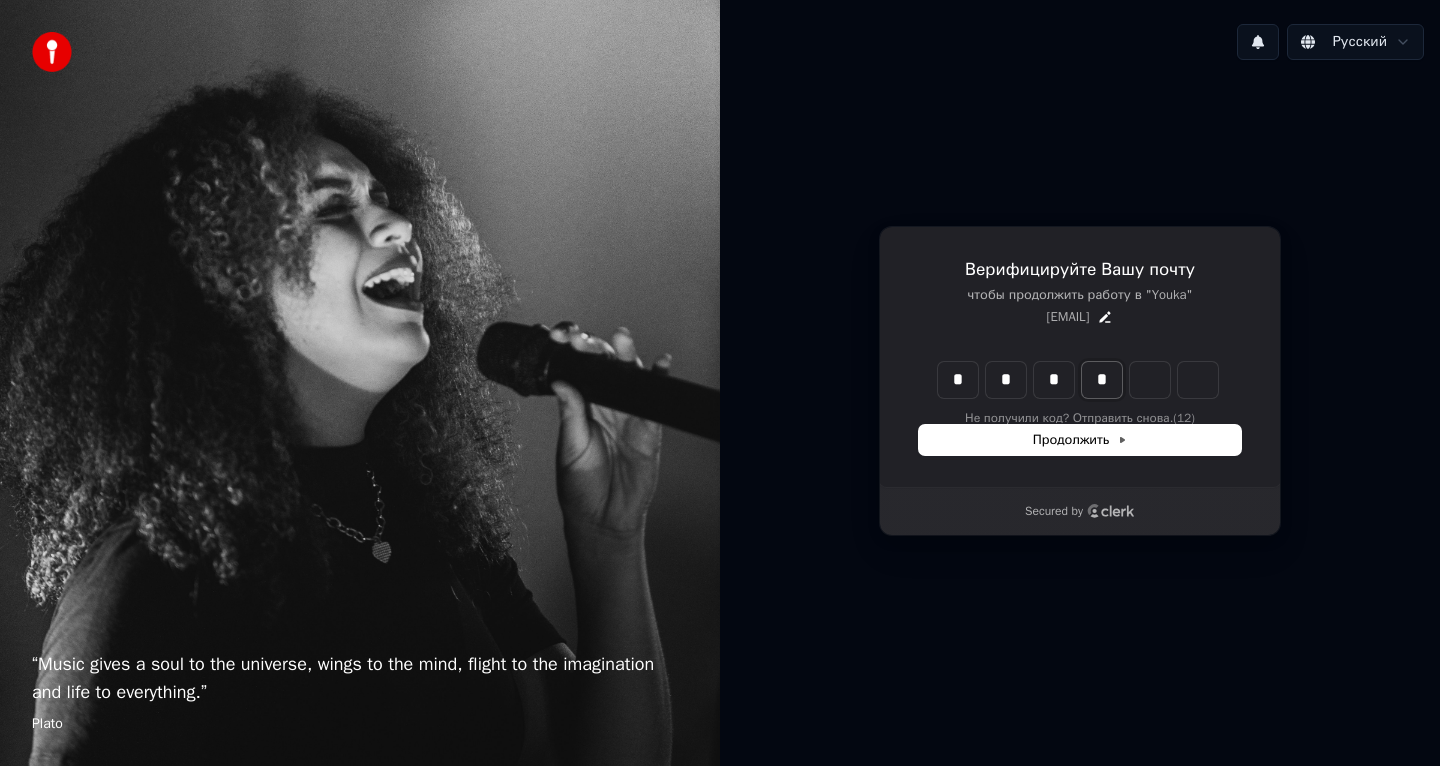 type on "*" 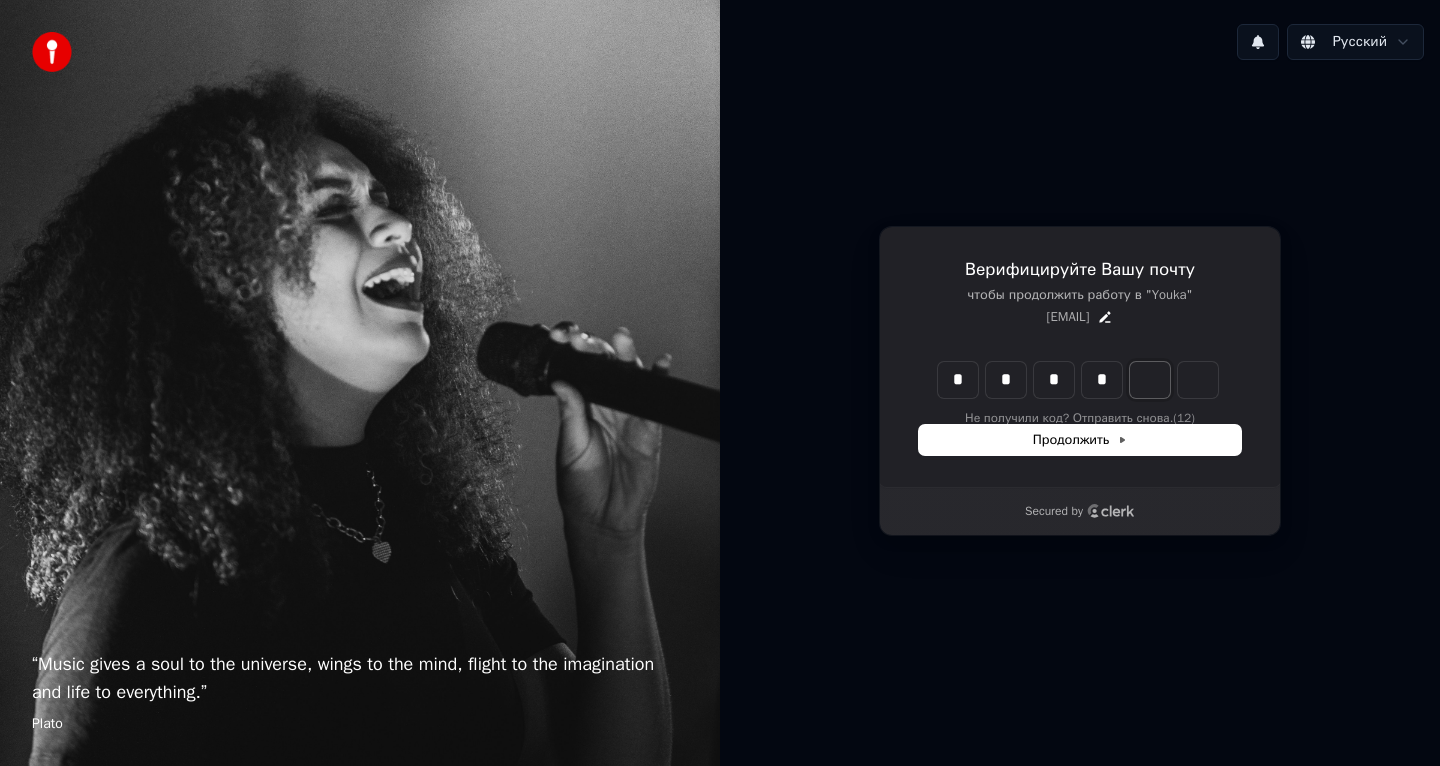 type on "*" 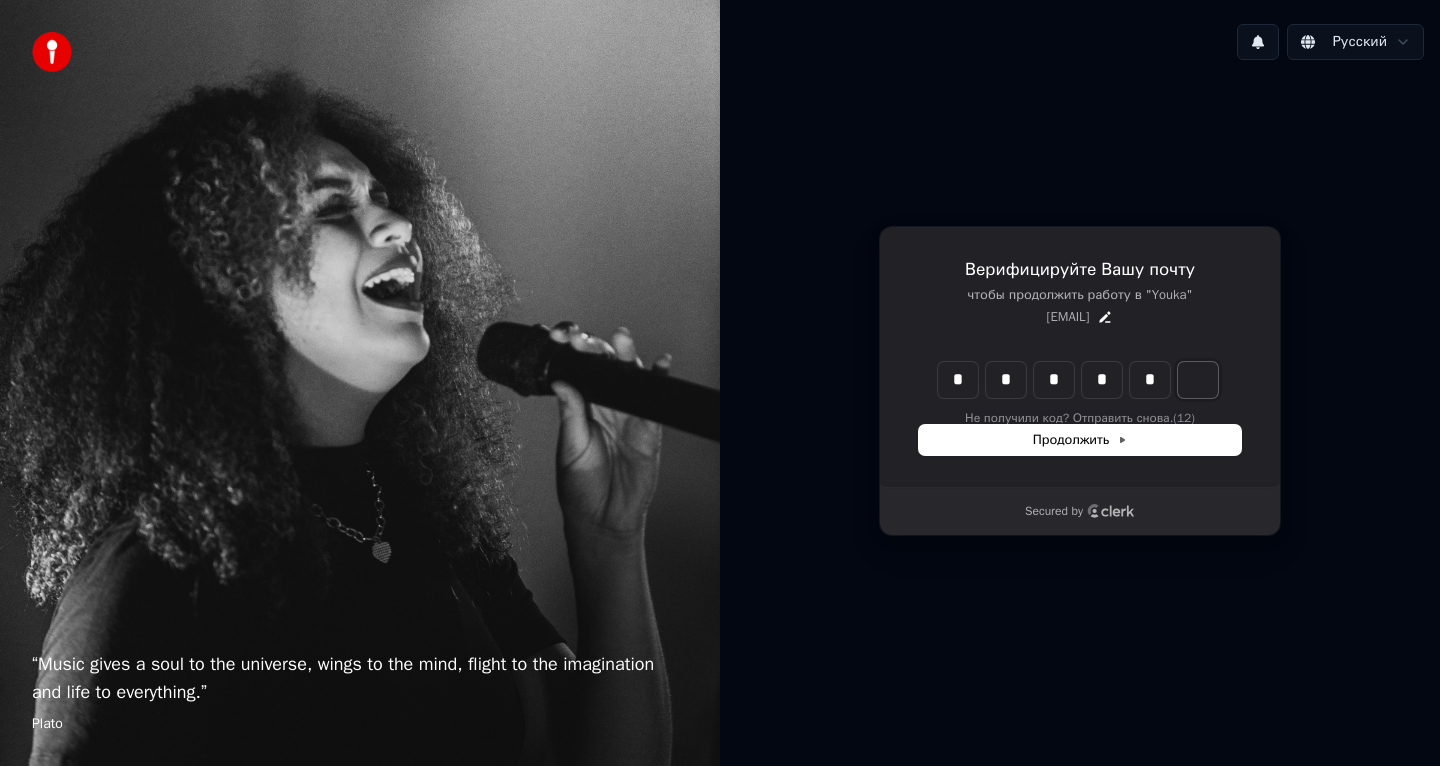 type on "*****" 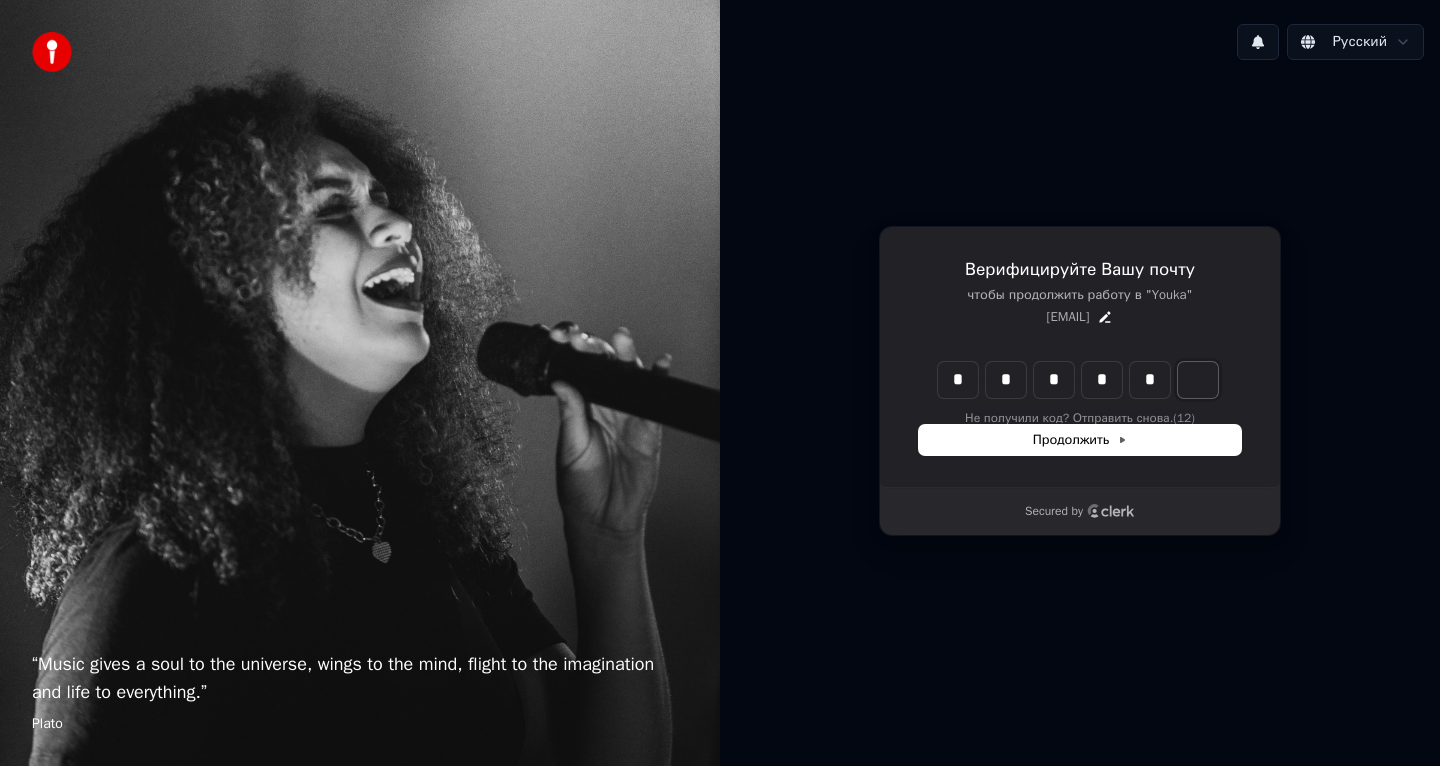 type on "*" 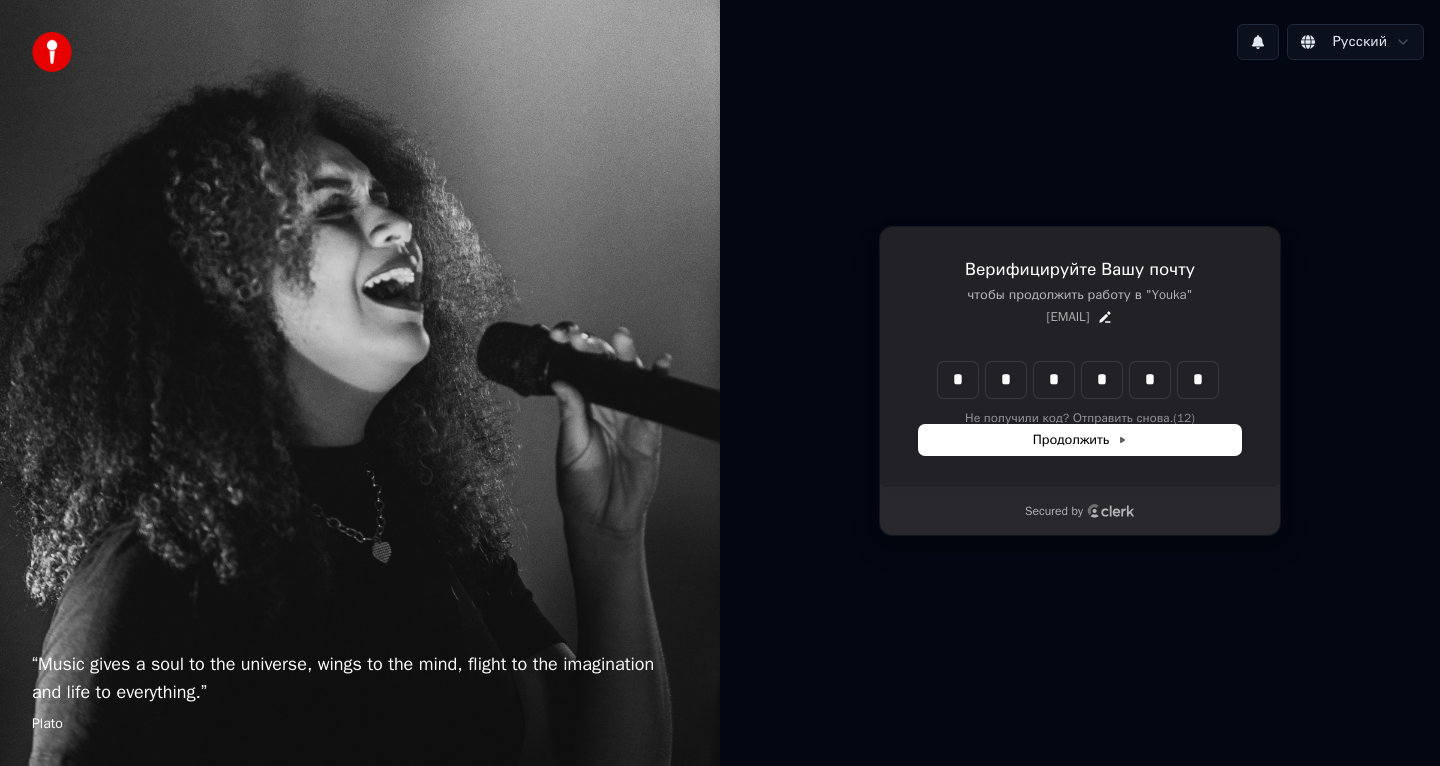 type on "******" 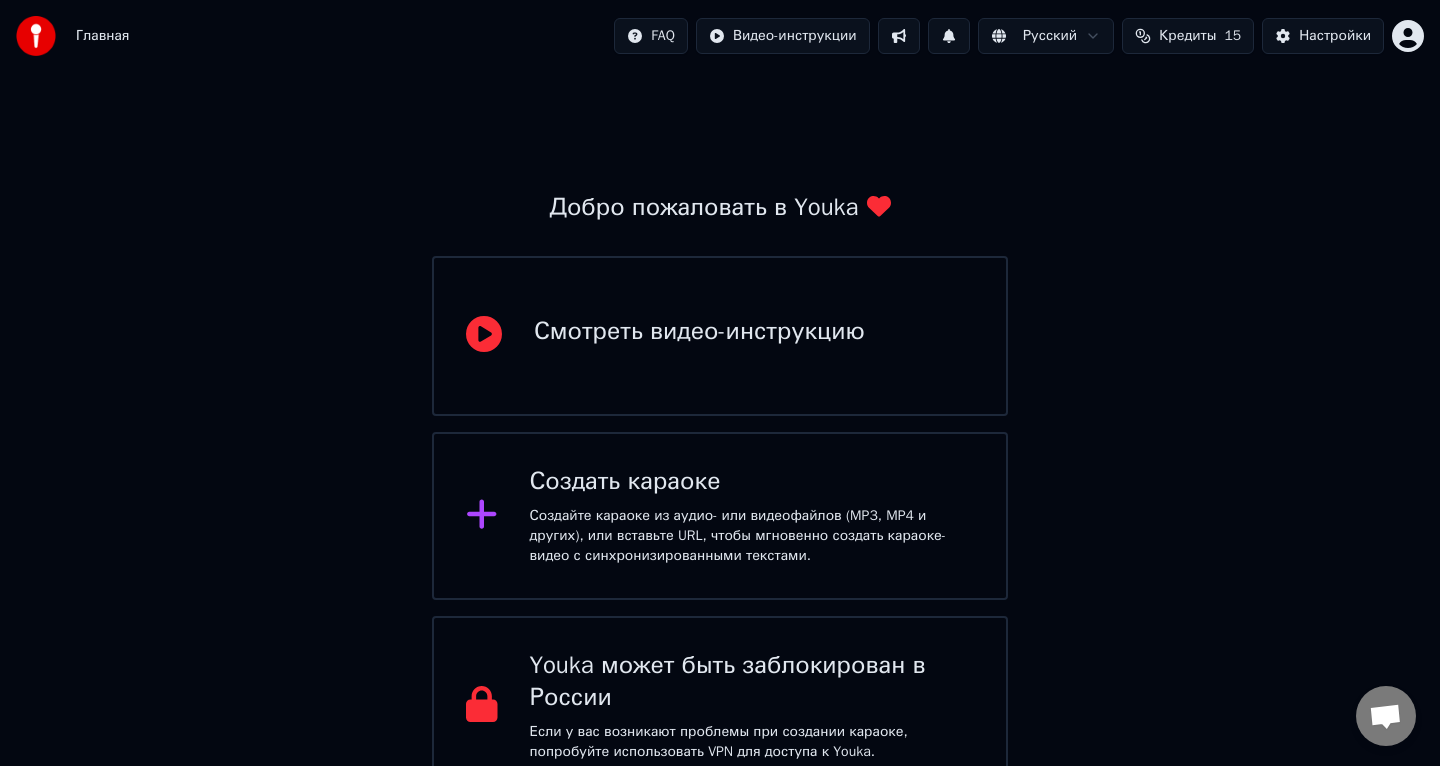 click on "Создайте караоке из аудио- или видеофайлов (MP3, MP4 и других), или вставьте URL, чтобы мгновенно создать караоке-видео с синхронизированными текстами." at bounding box center [752, 536] 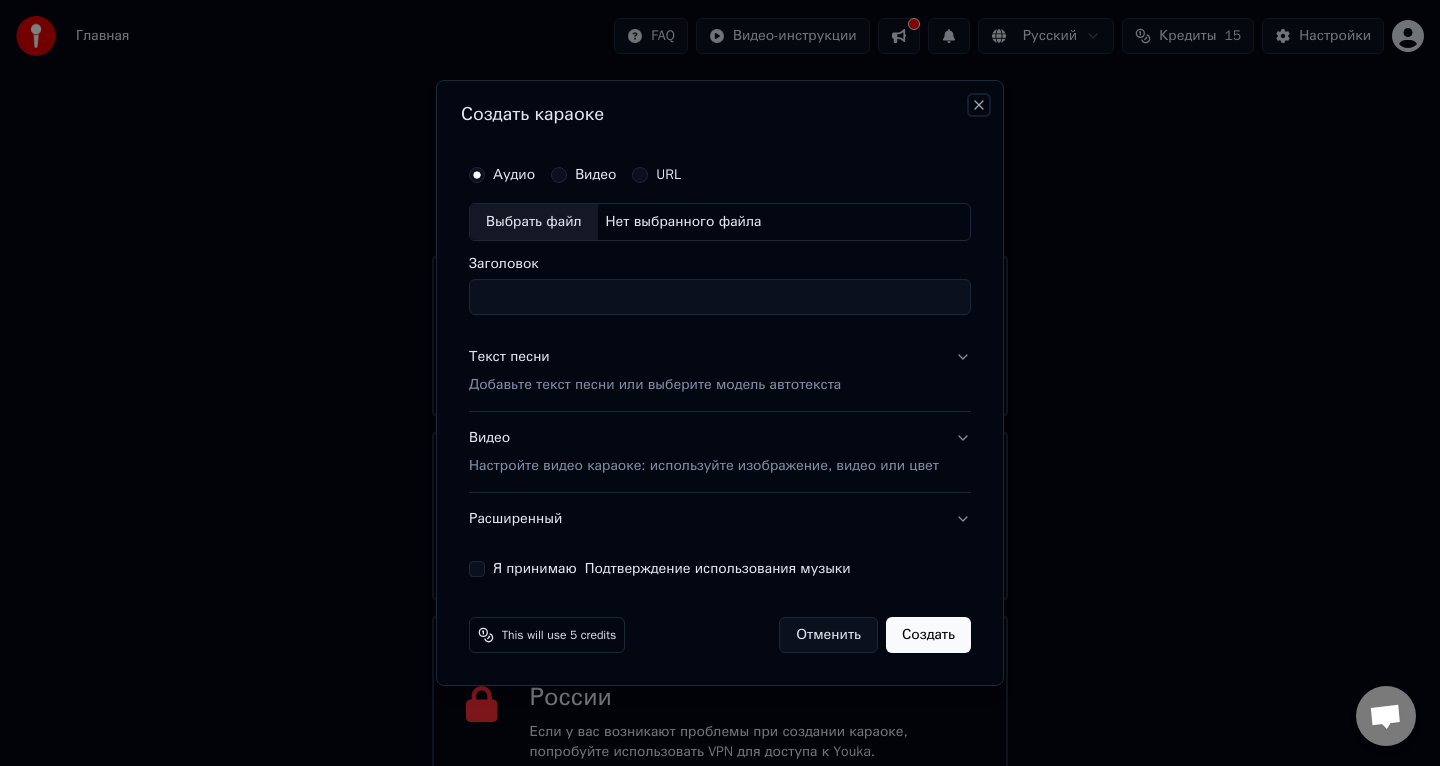 click on "Close" at bounding box center [979, 105] 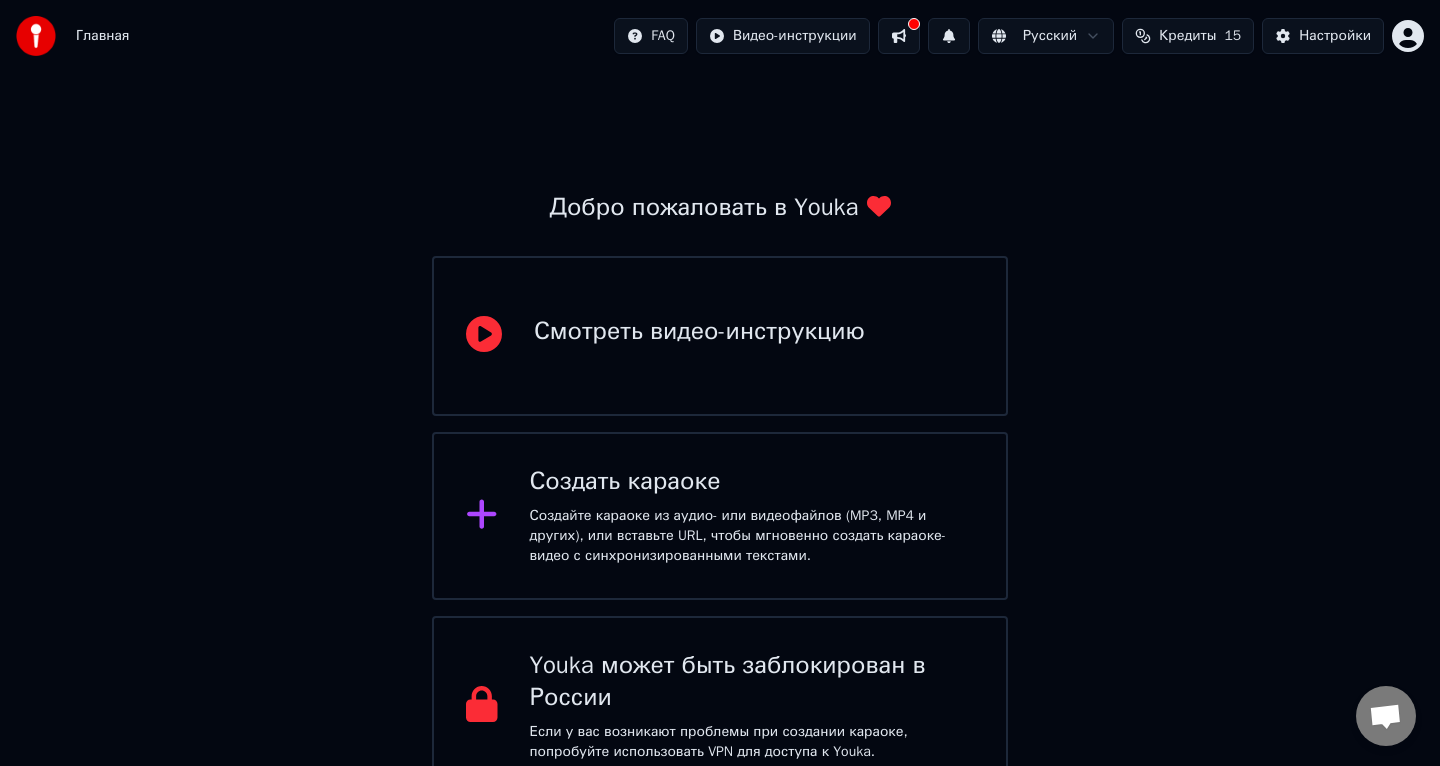 scroll, scrollTop: 30, scrollLeft: 0, axis: vertical 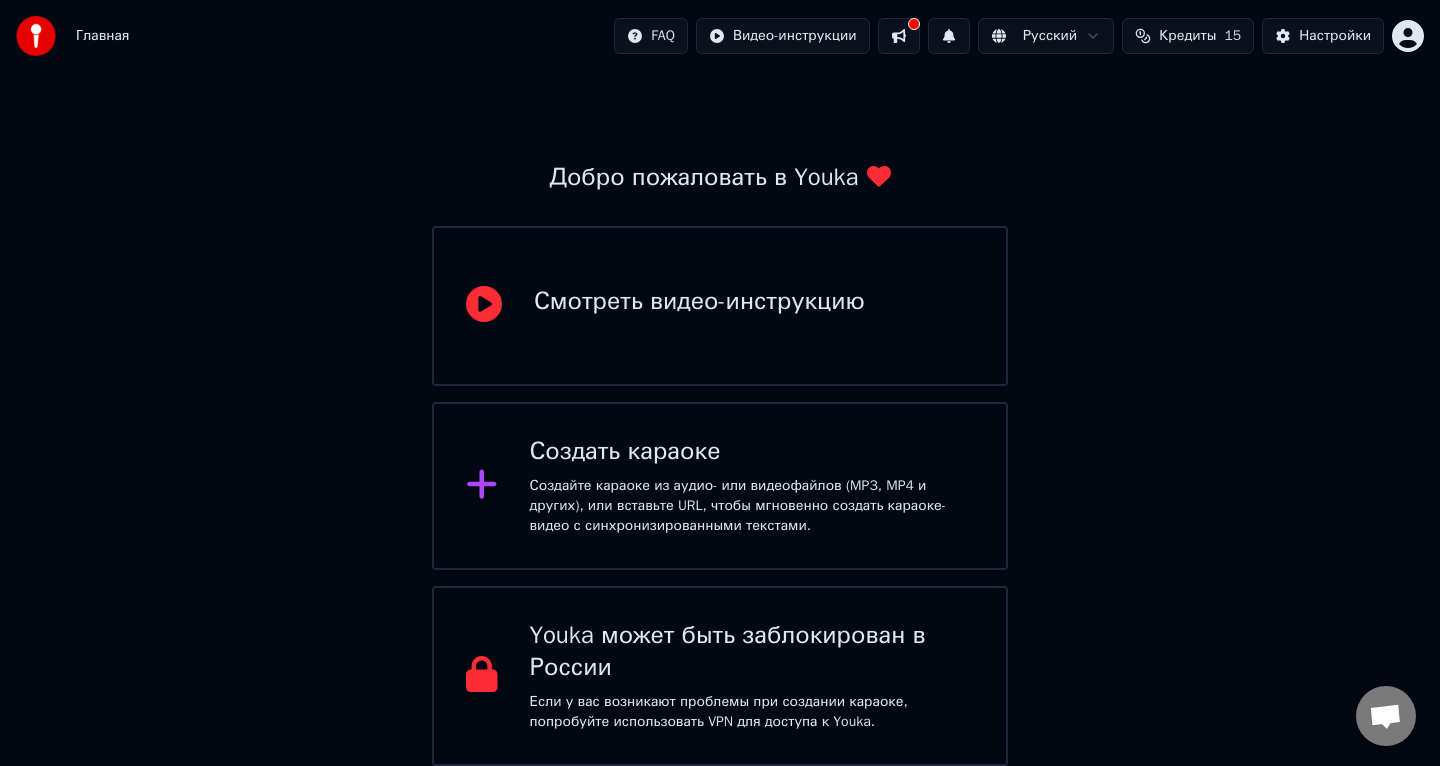 click on "Создать караоке Создайте караоке из аудио- или видеофайлов (MP3, MP4 и других), или вставьте URL, чтобы мгновенно создать караоке-видео с синхронизированными текстами." at bounding box center [720, 486] 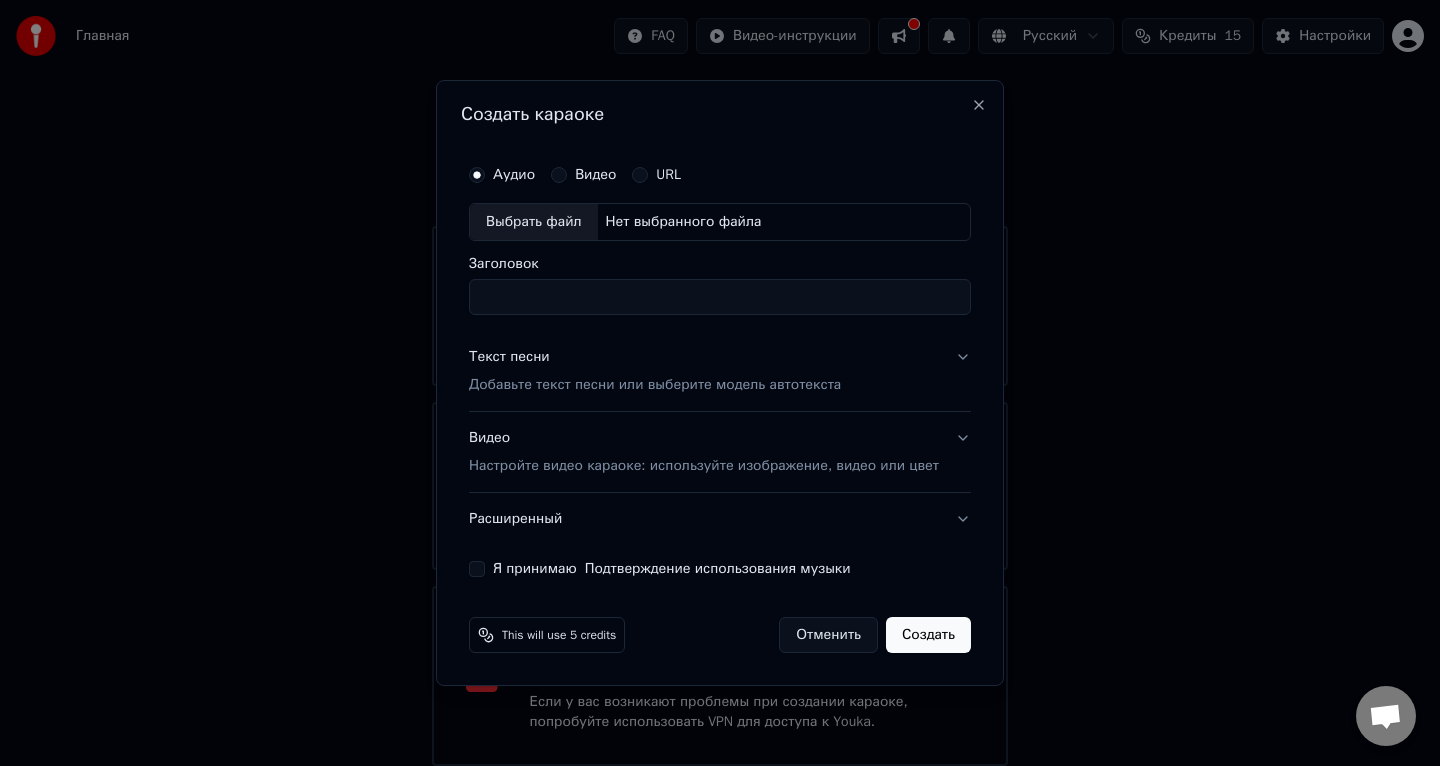 click on "Заголовок" at bounding box center [720, 297] 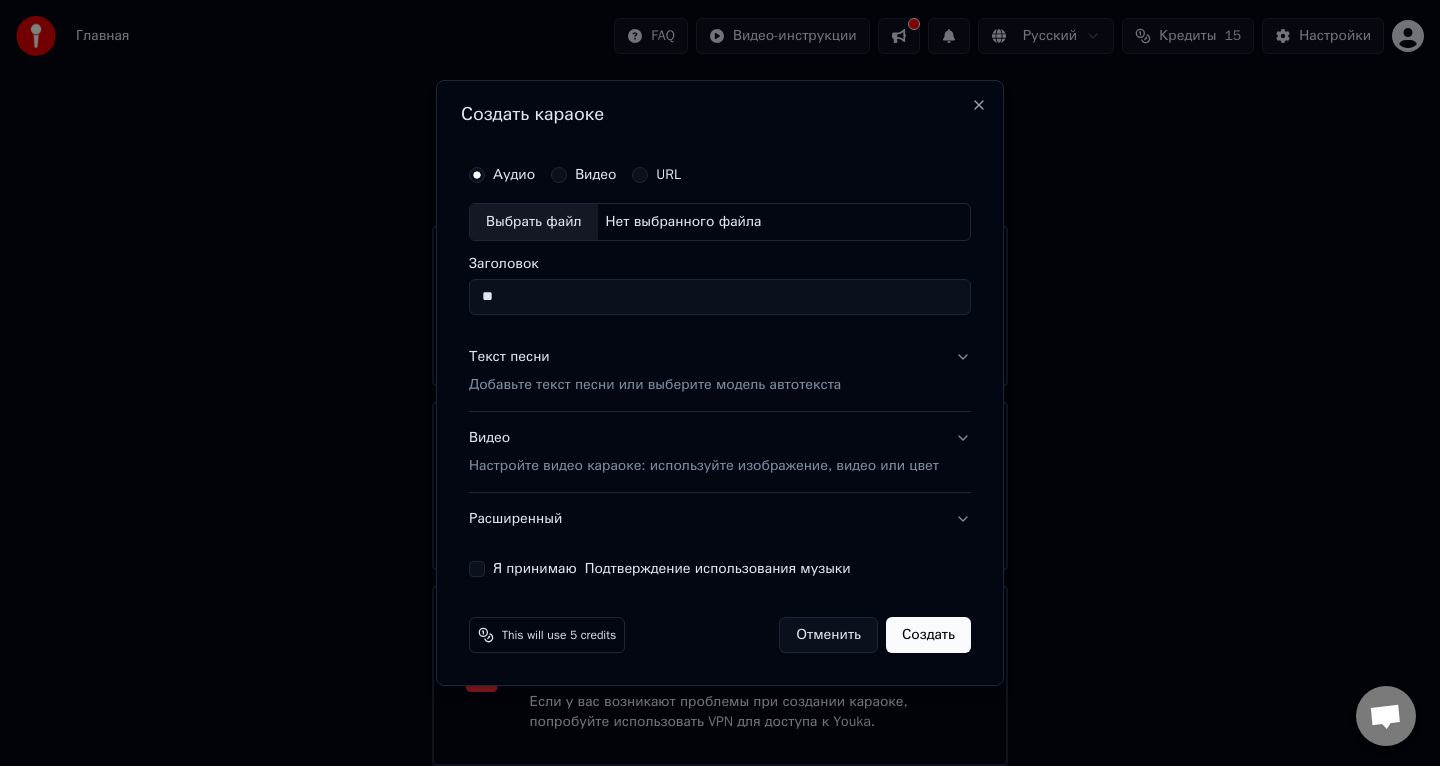 type on "*" 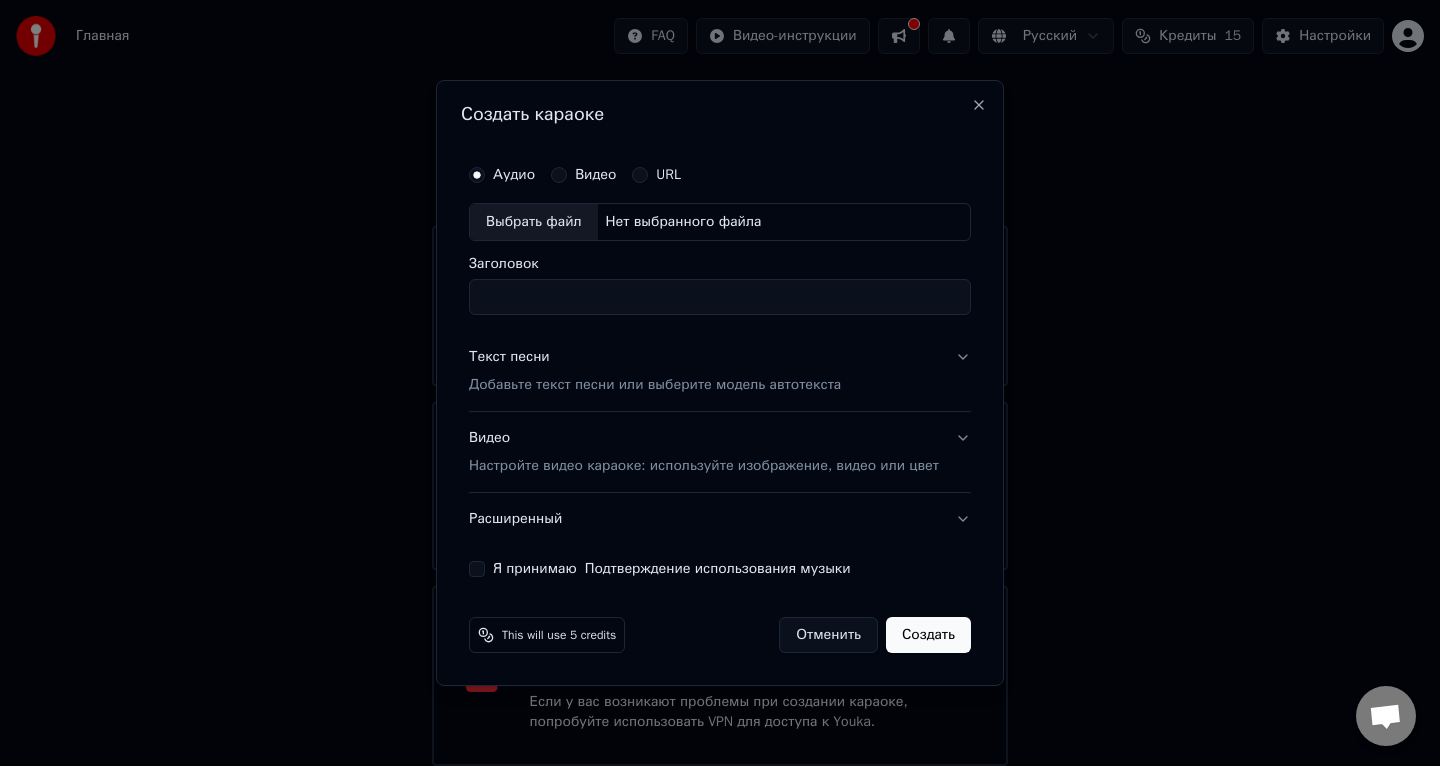 click on "Аудио Видео URL Выбрать файл Нет выбранного файла Заголовок" at bounding box center [720, 235] 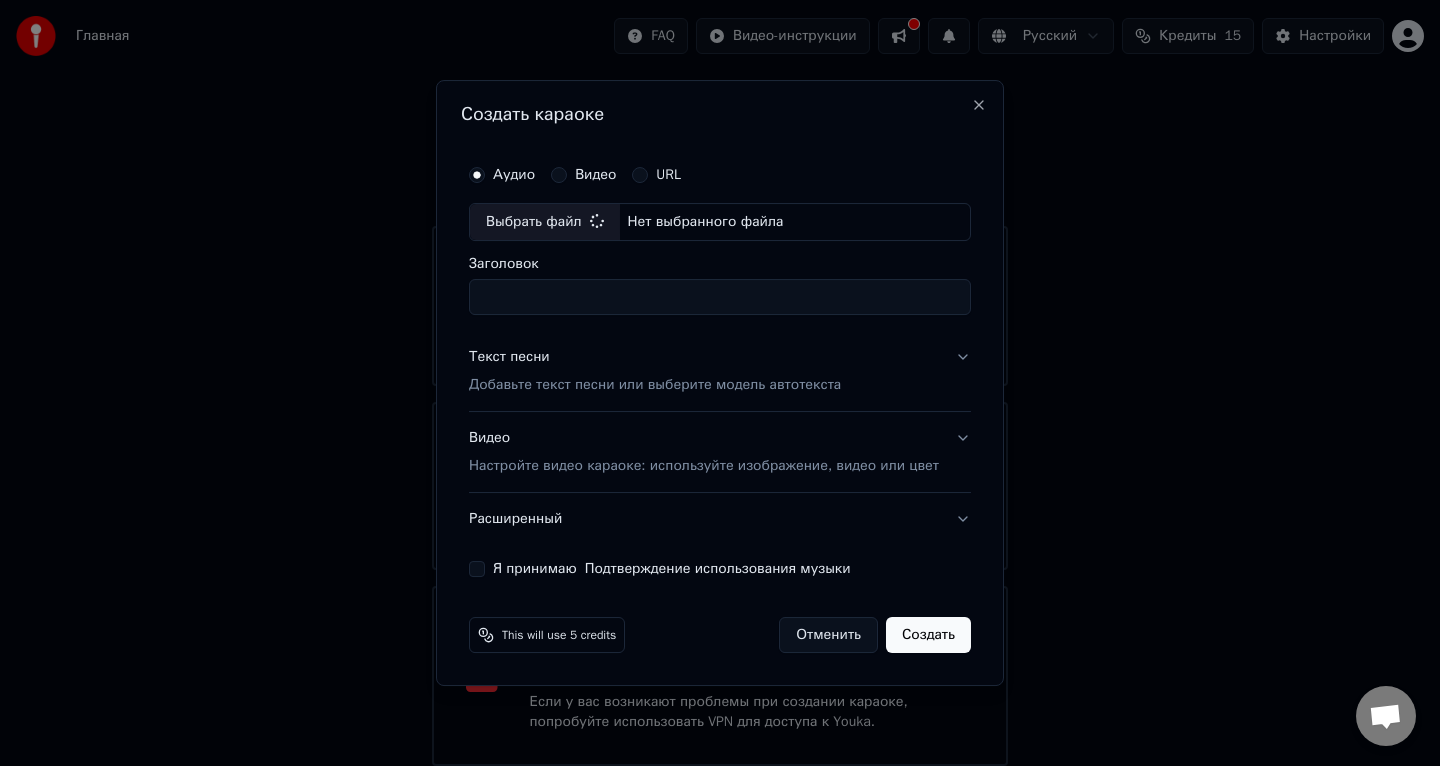 click on "Заголовок" at bounding box center (720, 297) 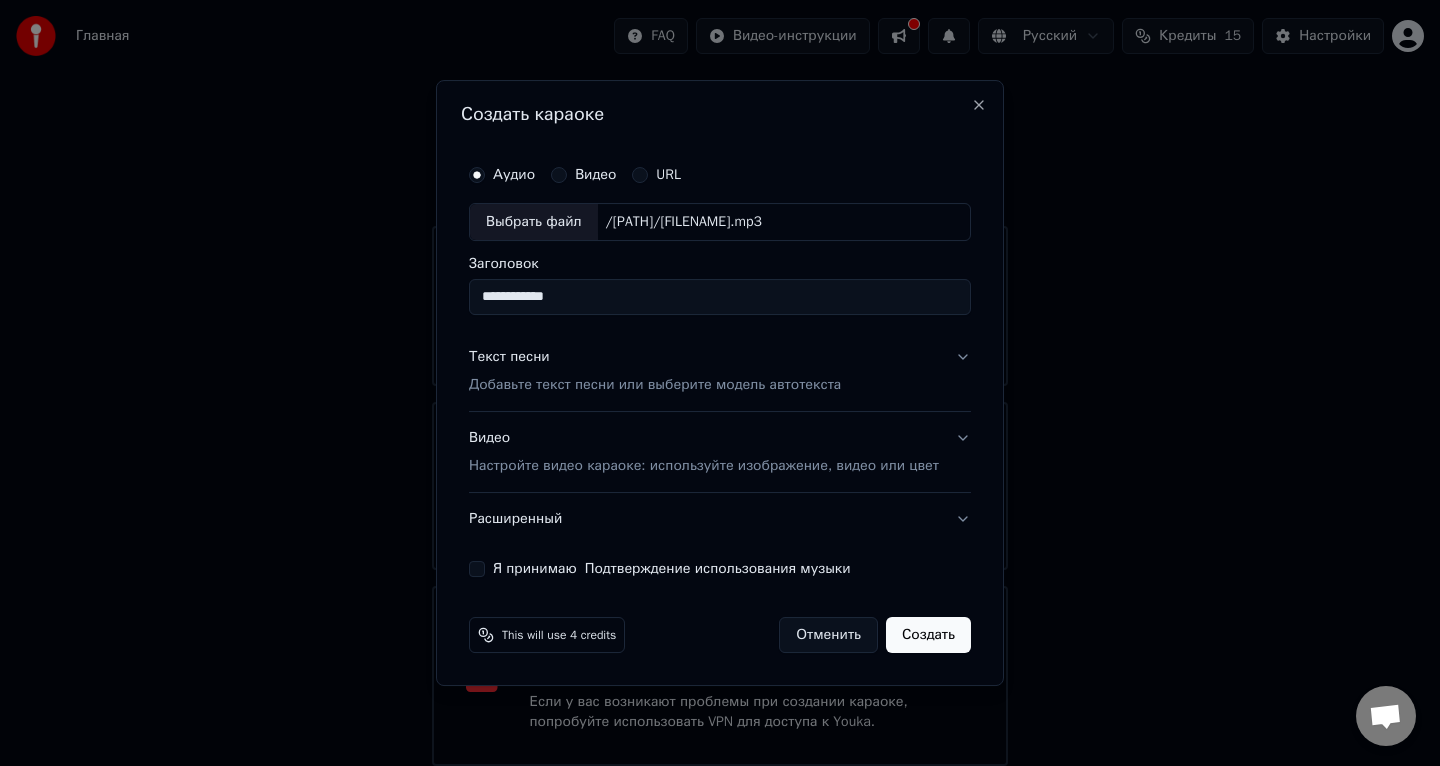 type on "**********" 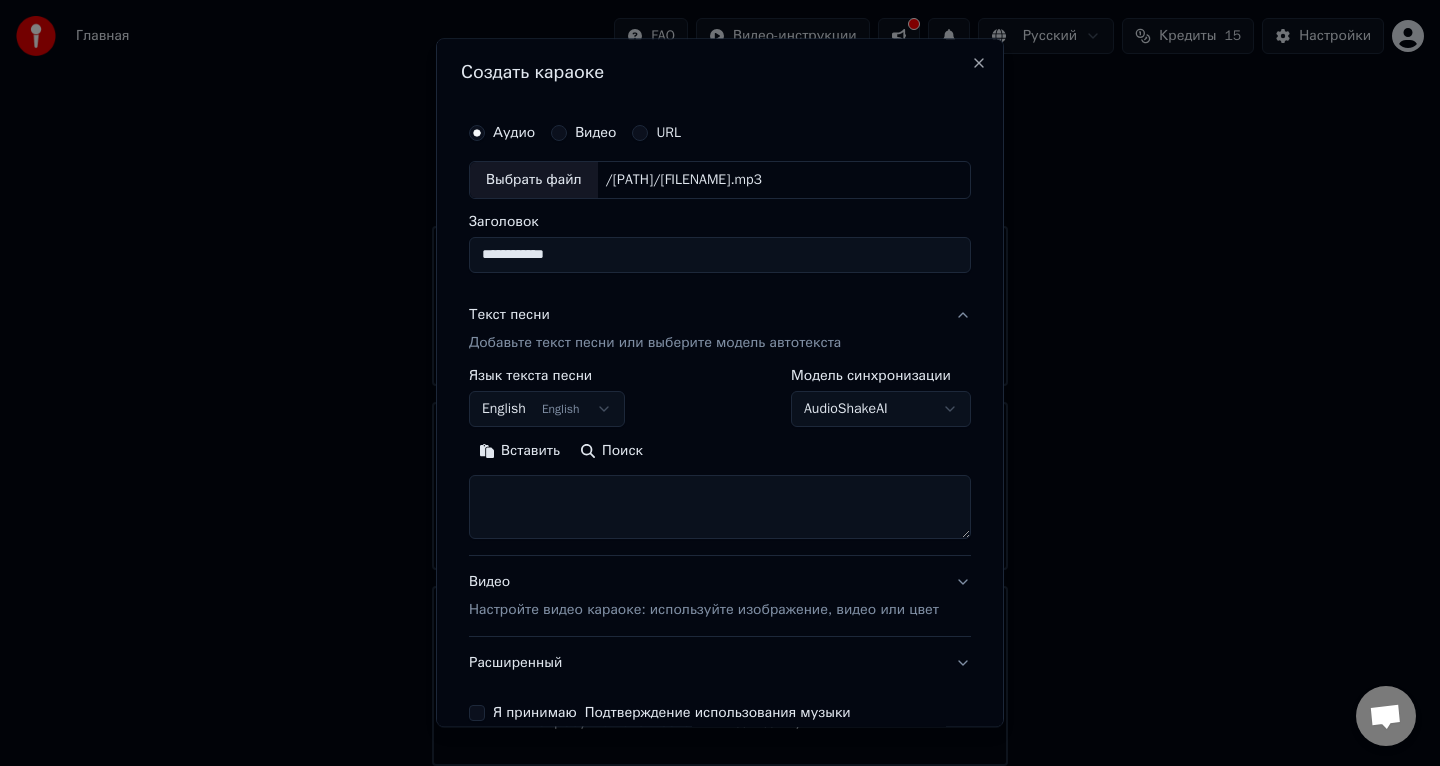 click on "English English" at bounding box center [547, 409] 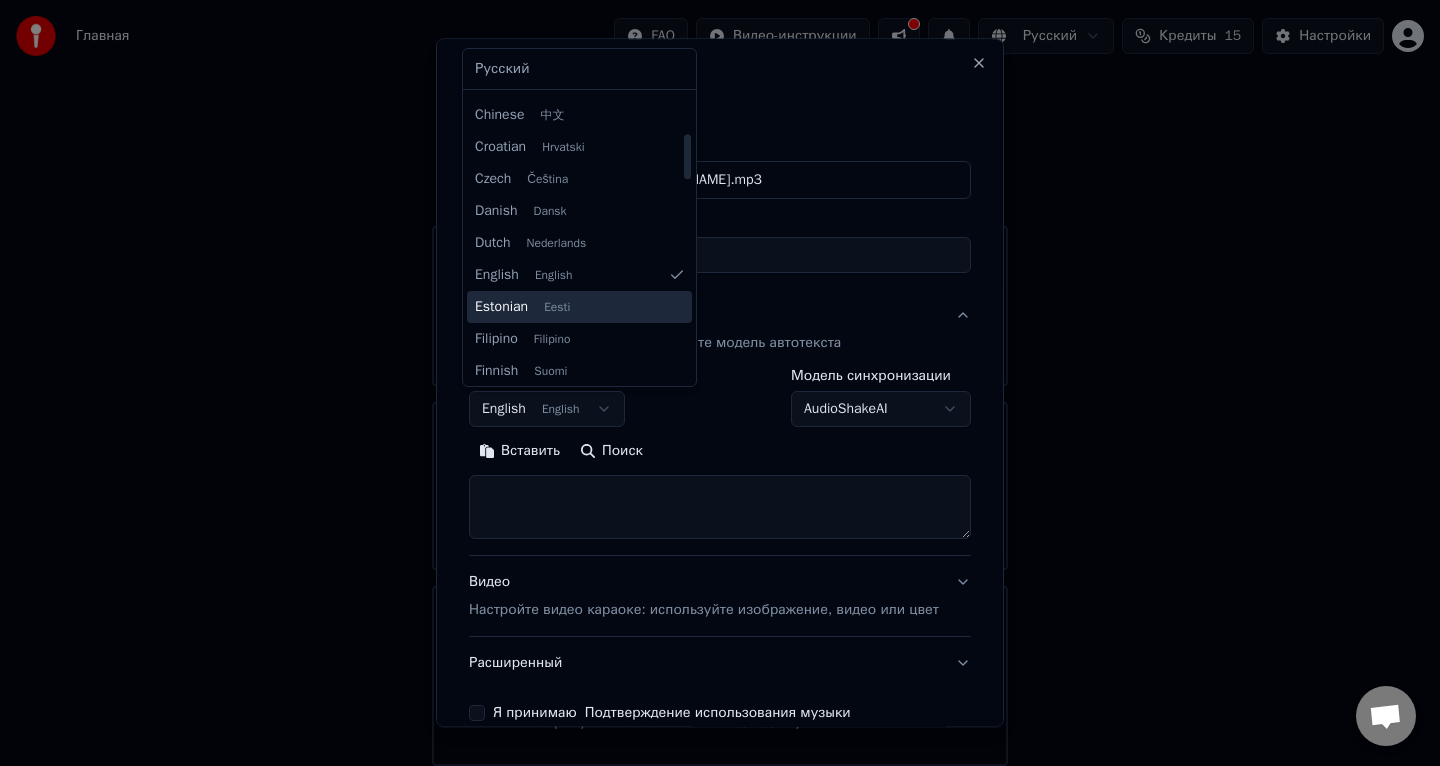 scroll, scrollTop: 249, scrollLeft: 0, axis: vertical 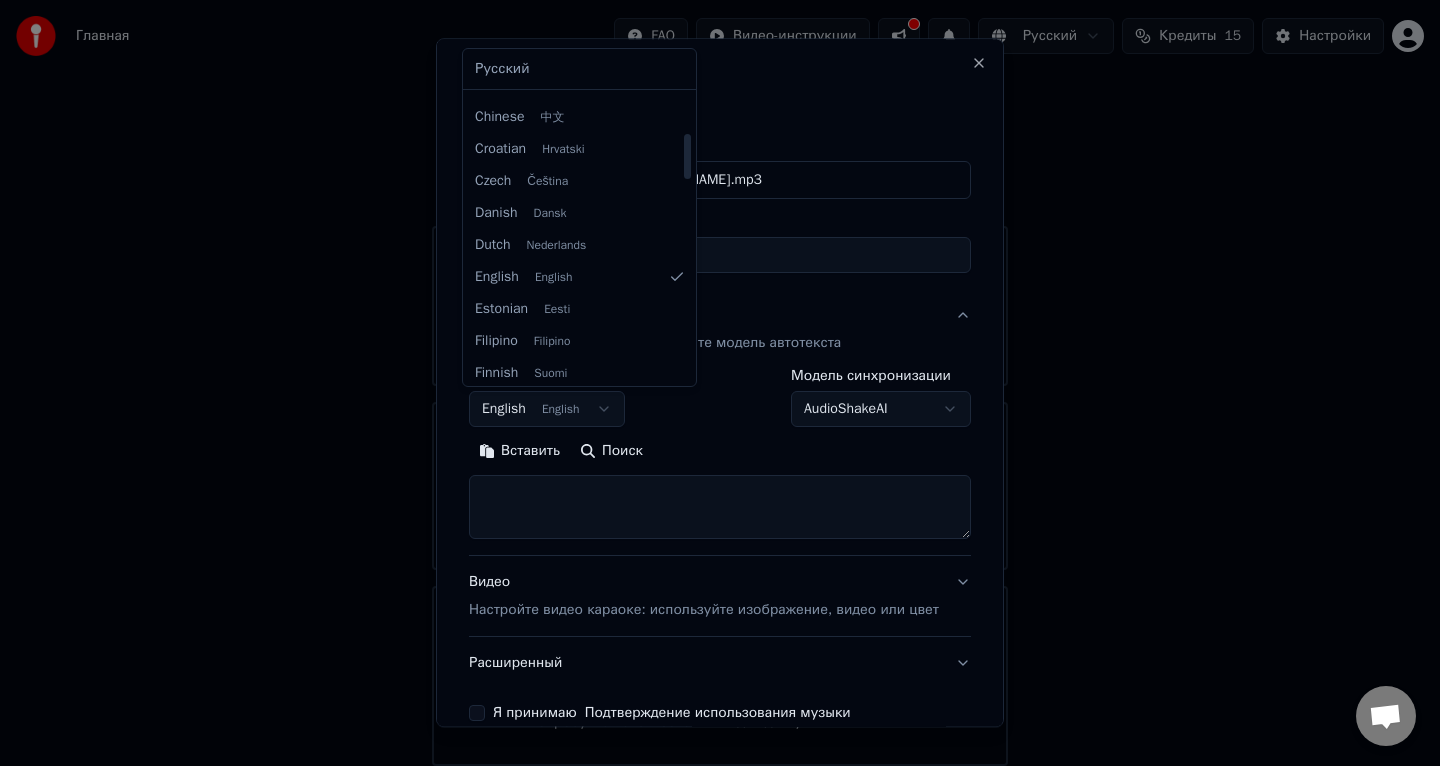 click on "**********" at bounding box center (720, 368) 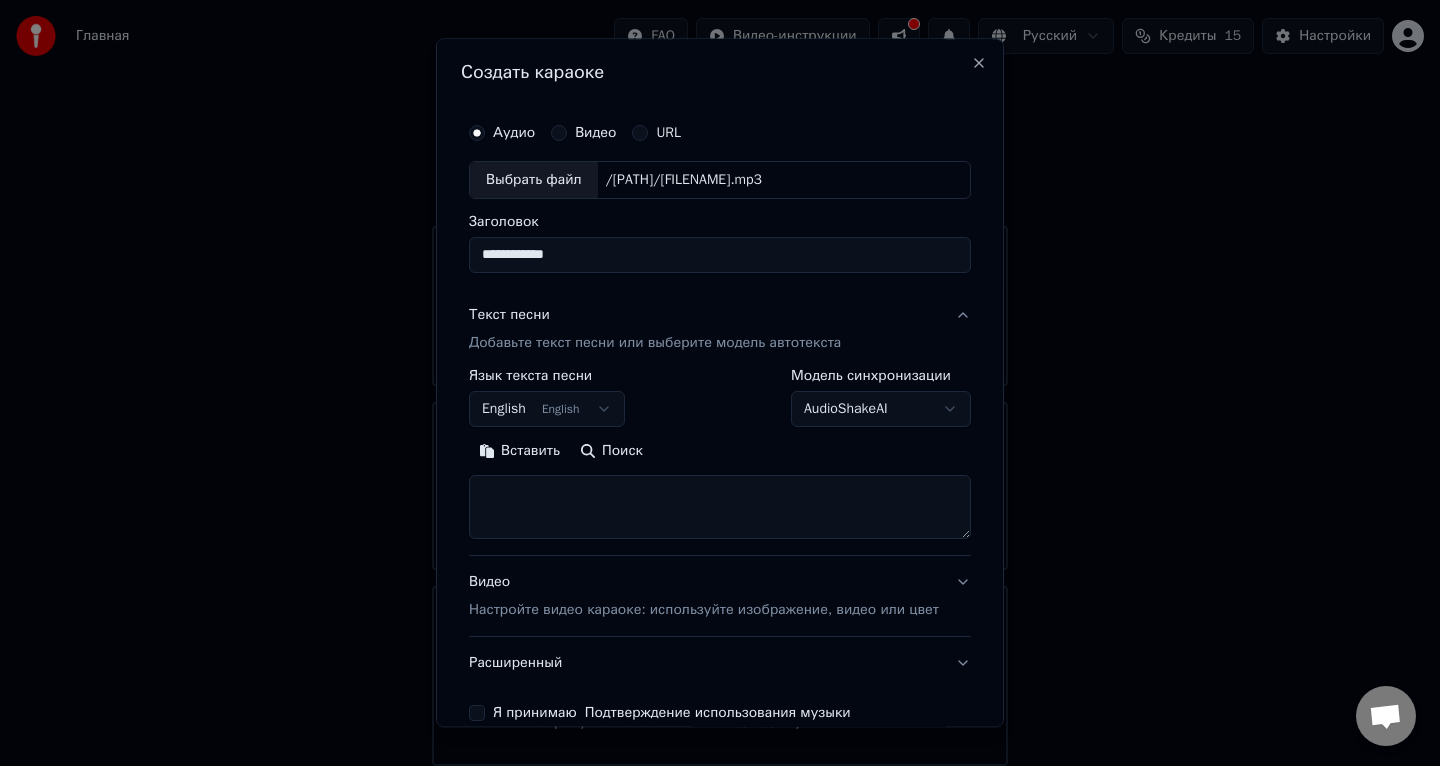 click at bounding box center [720, 507] 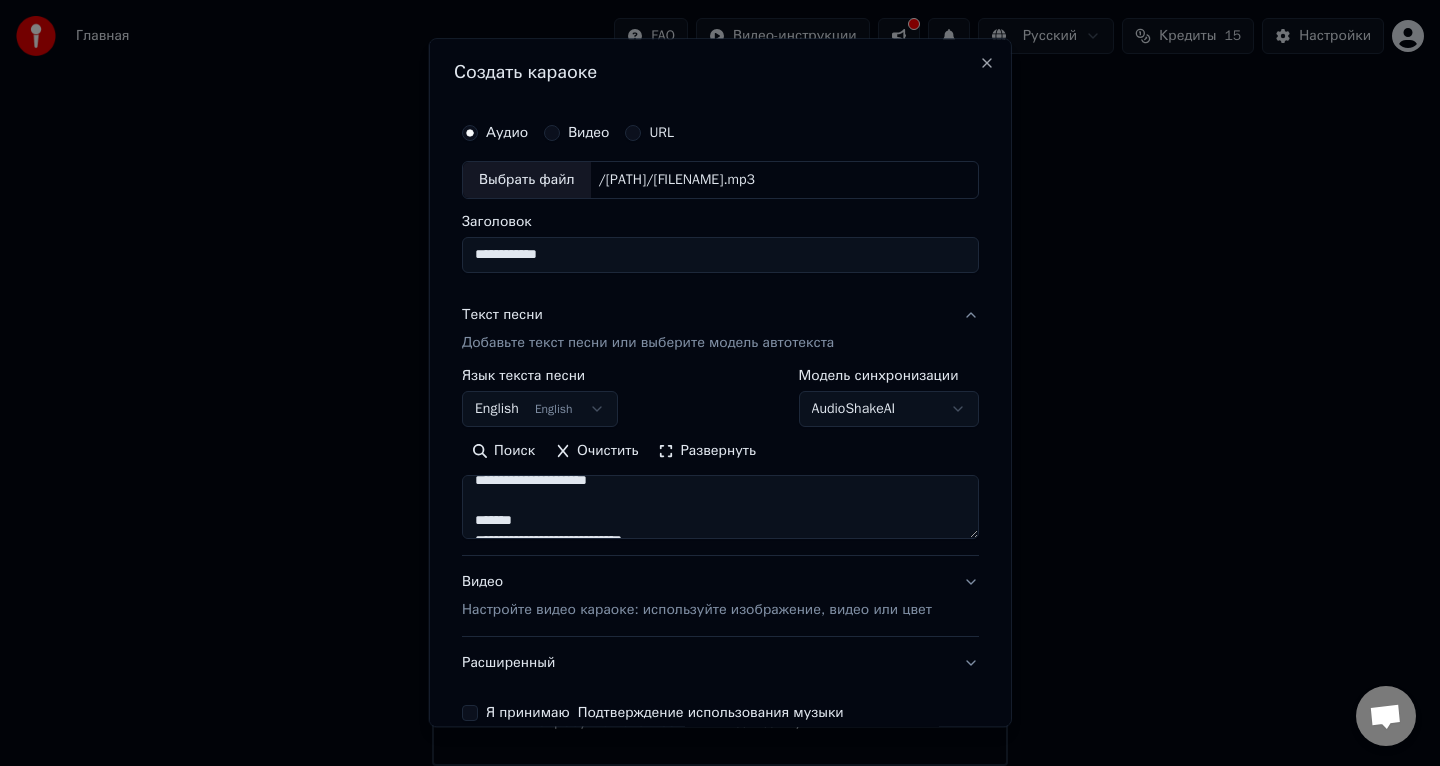 scroll, scrollTop: 70, scrollLeft: 0, axis: vertical 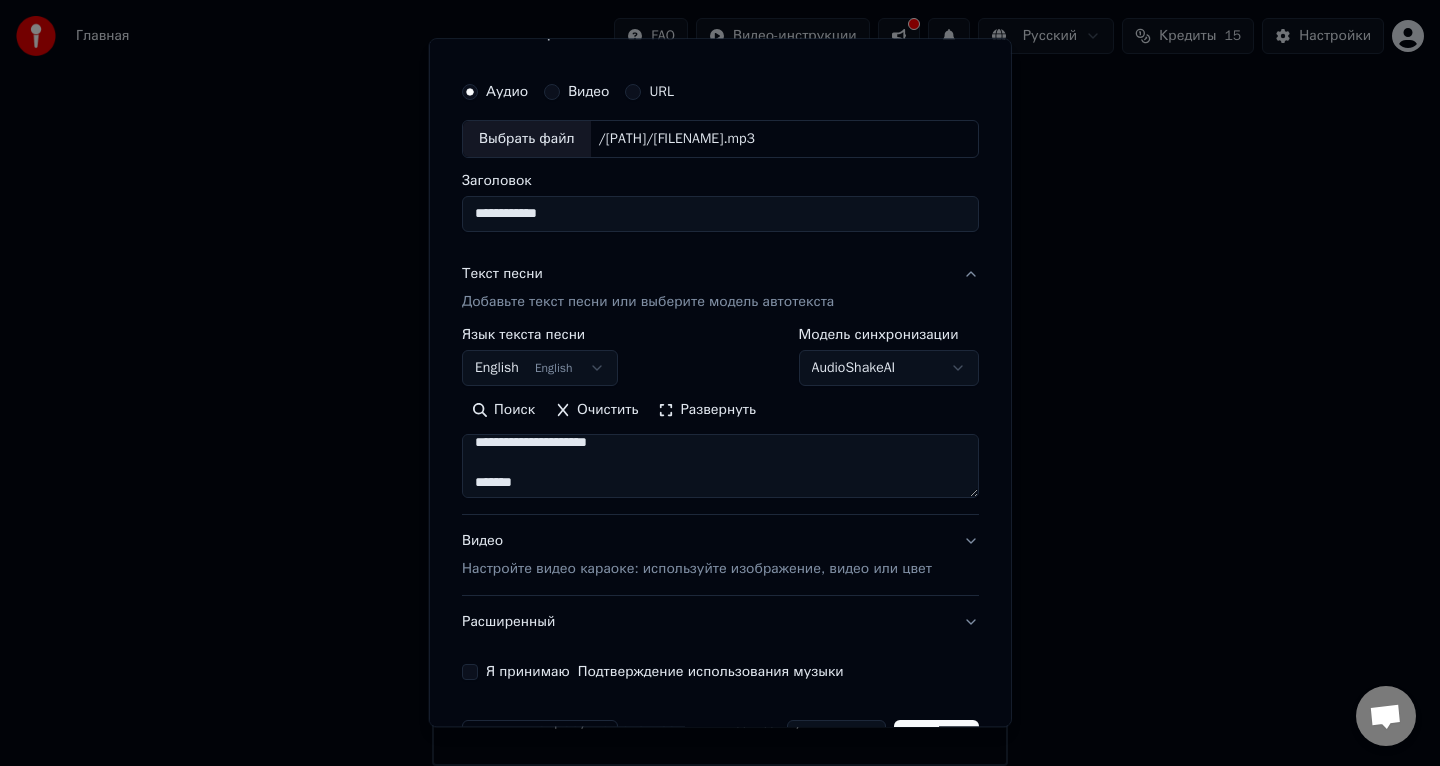 click on "**********" at bounding box center (720, 466) 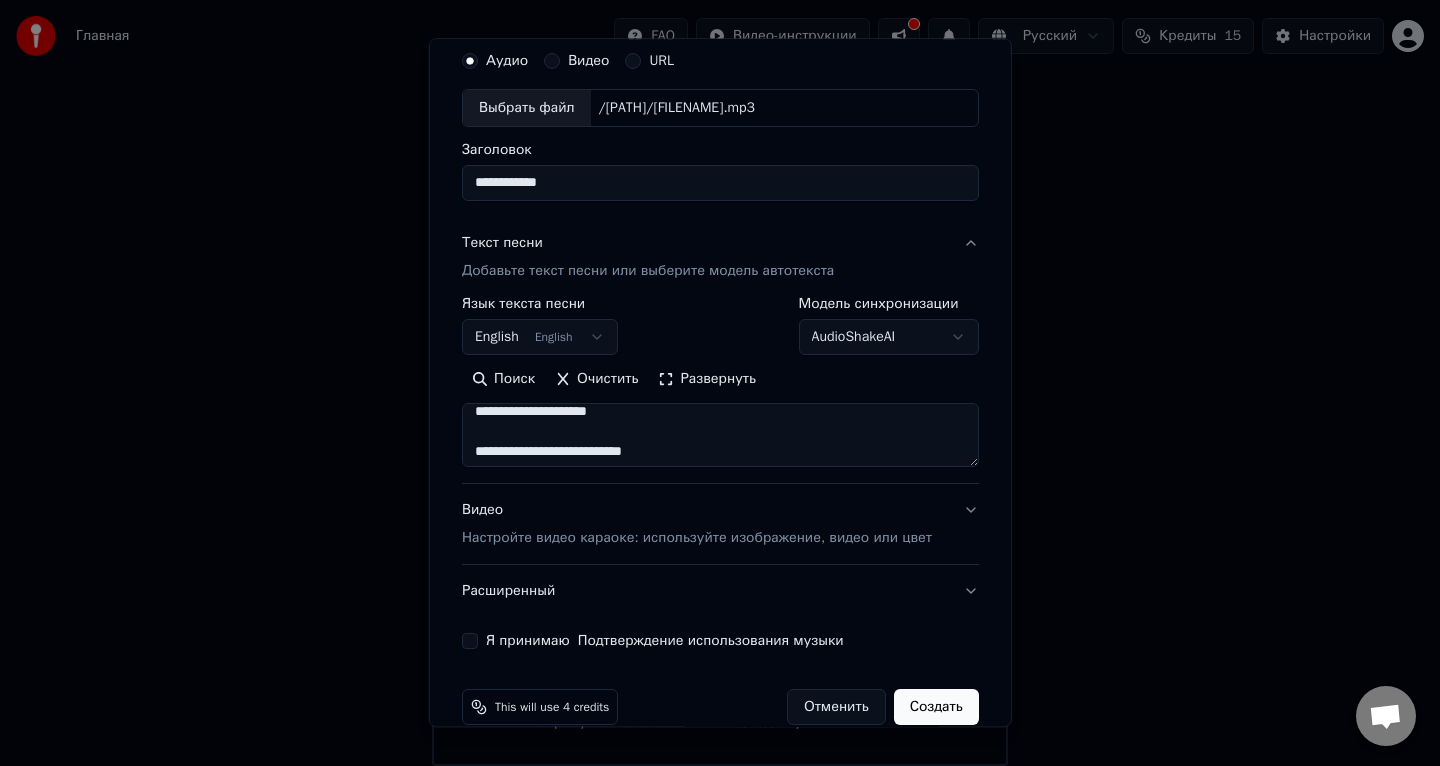 scroll, scrollTop: 103, scrollLeft: 0, axis: vertical 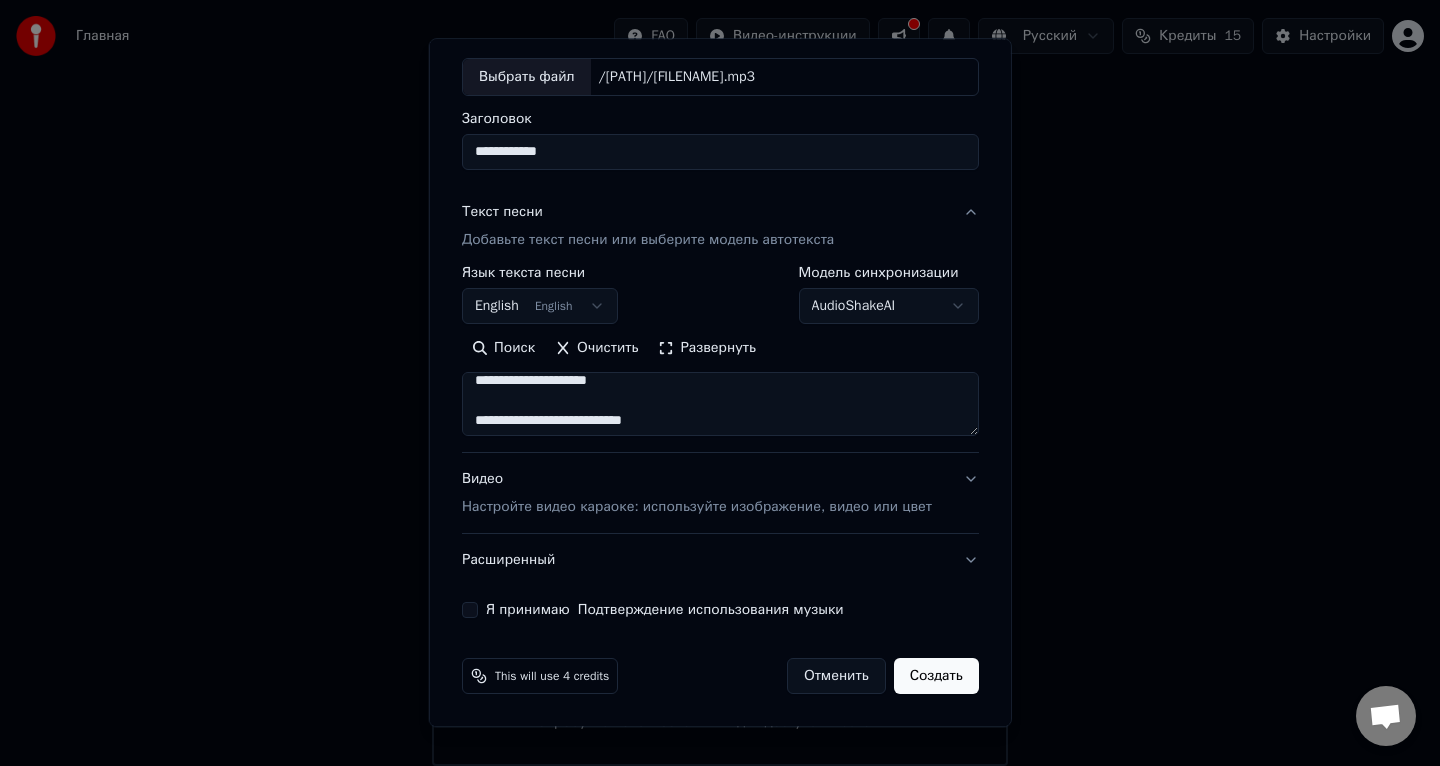 type on "**********" 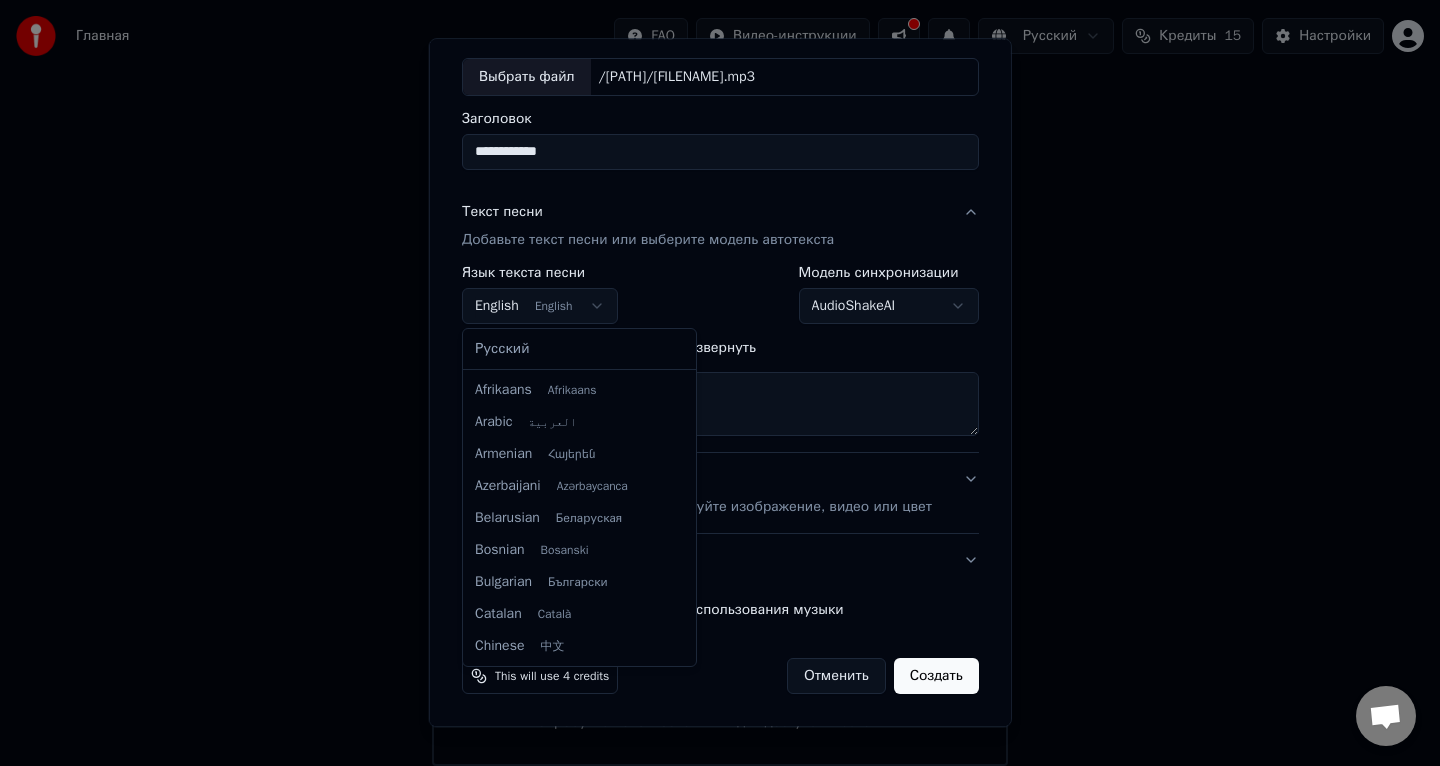 click on "**********" at bounding box center [720, 368] 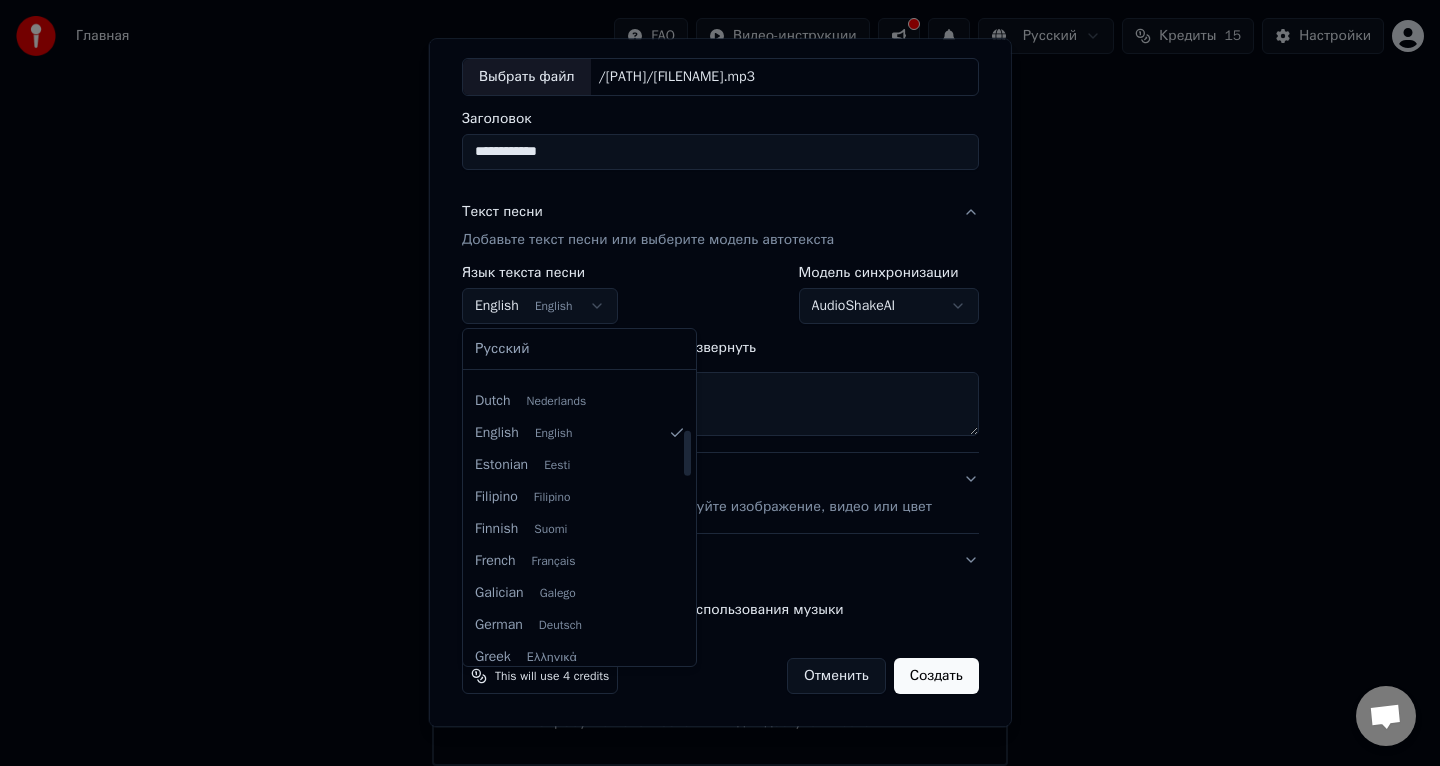 scroll, scrollTop: 333, scrollLeft: 0, axis: vertical 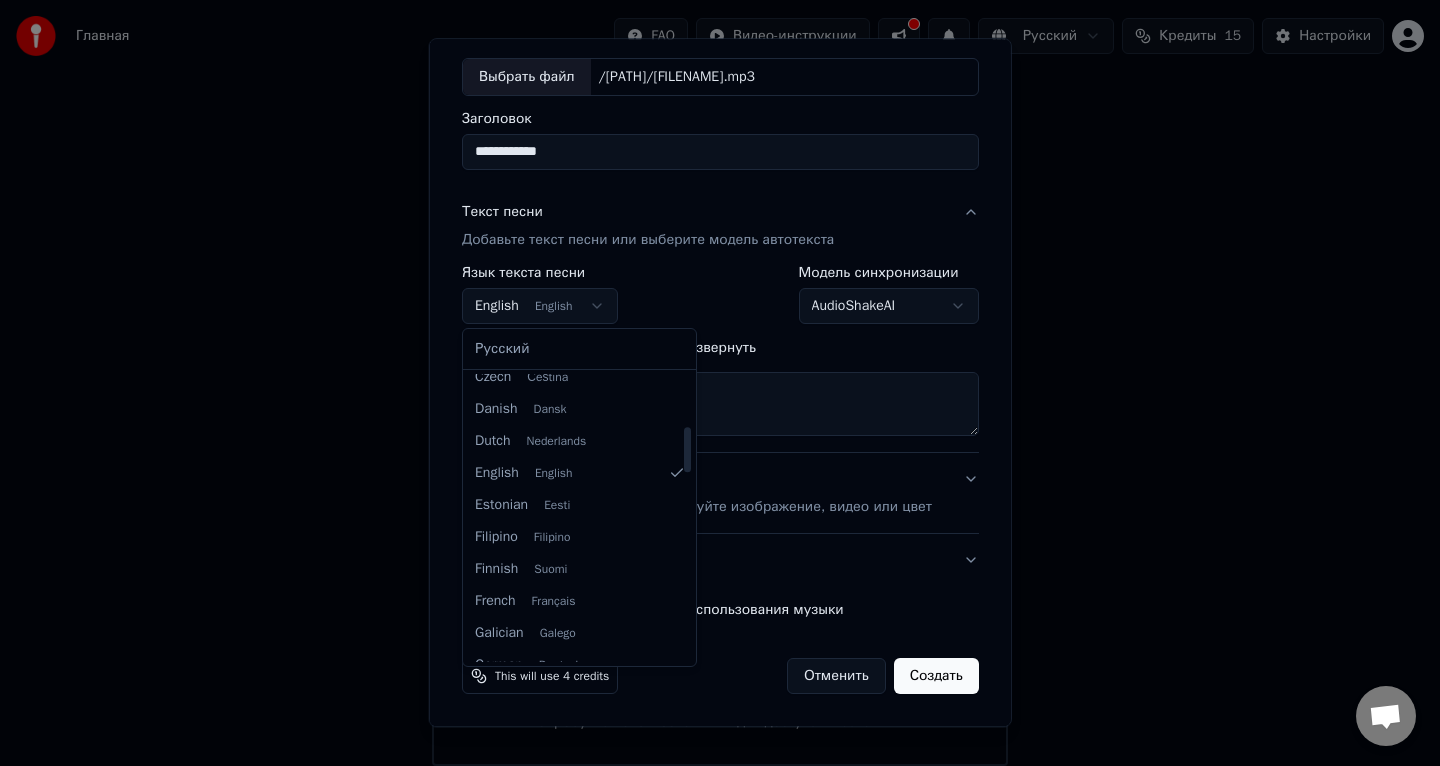 select on "**" 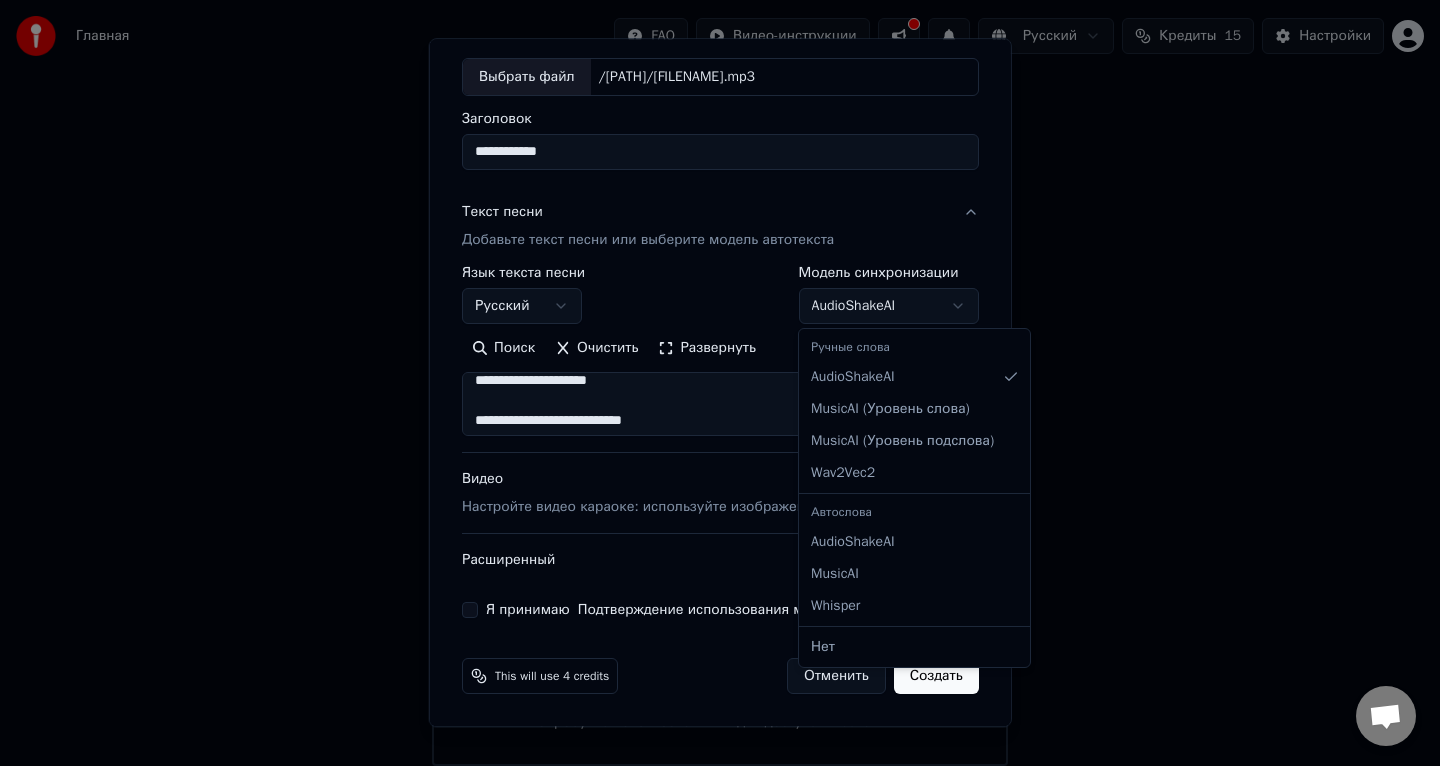click on "**********" at bounding box center (720, 368) 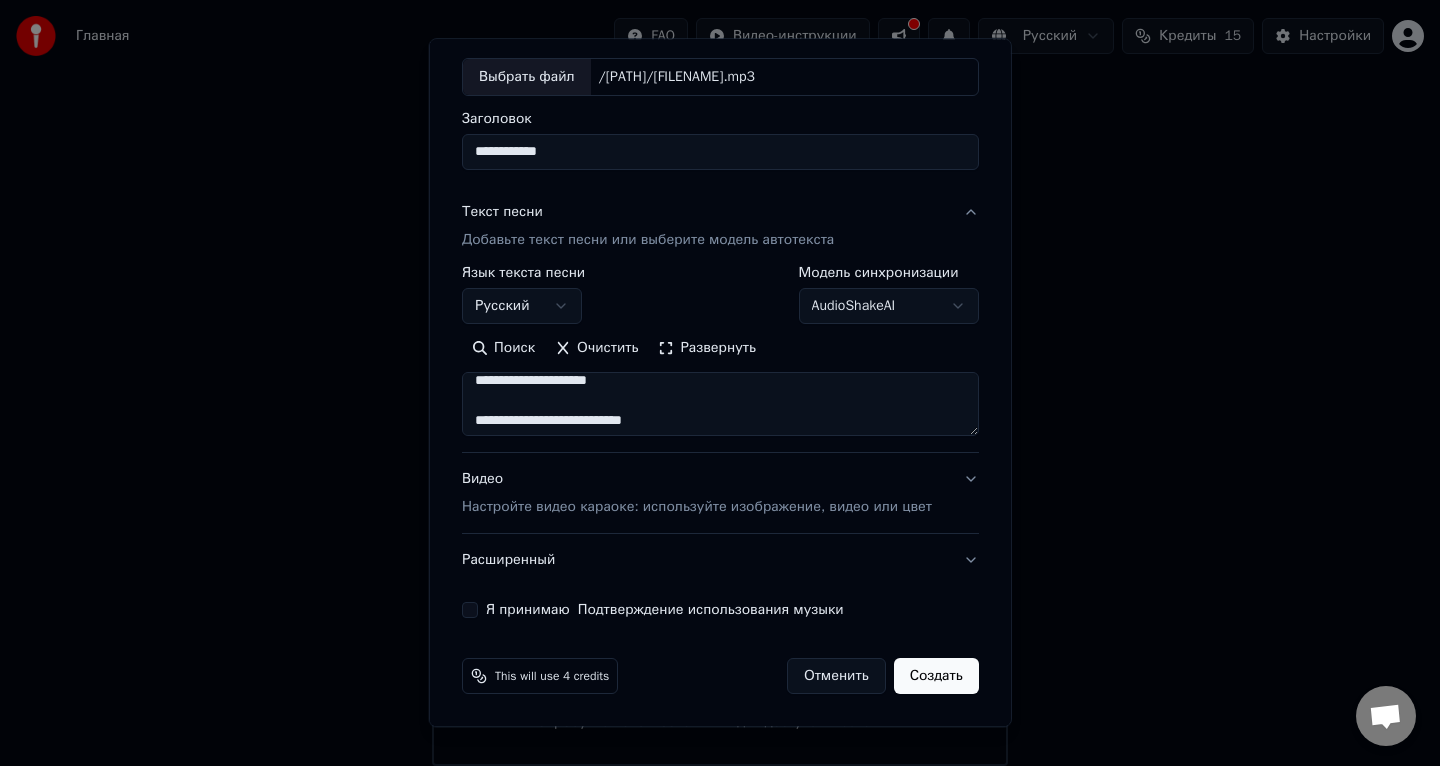 click on "Видео Настройте видео караоке: используйте изображение, видео или цвет" at bounding box center [720, 493] 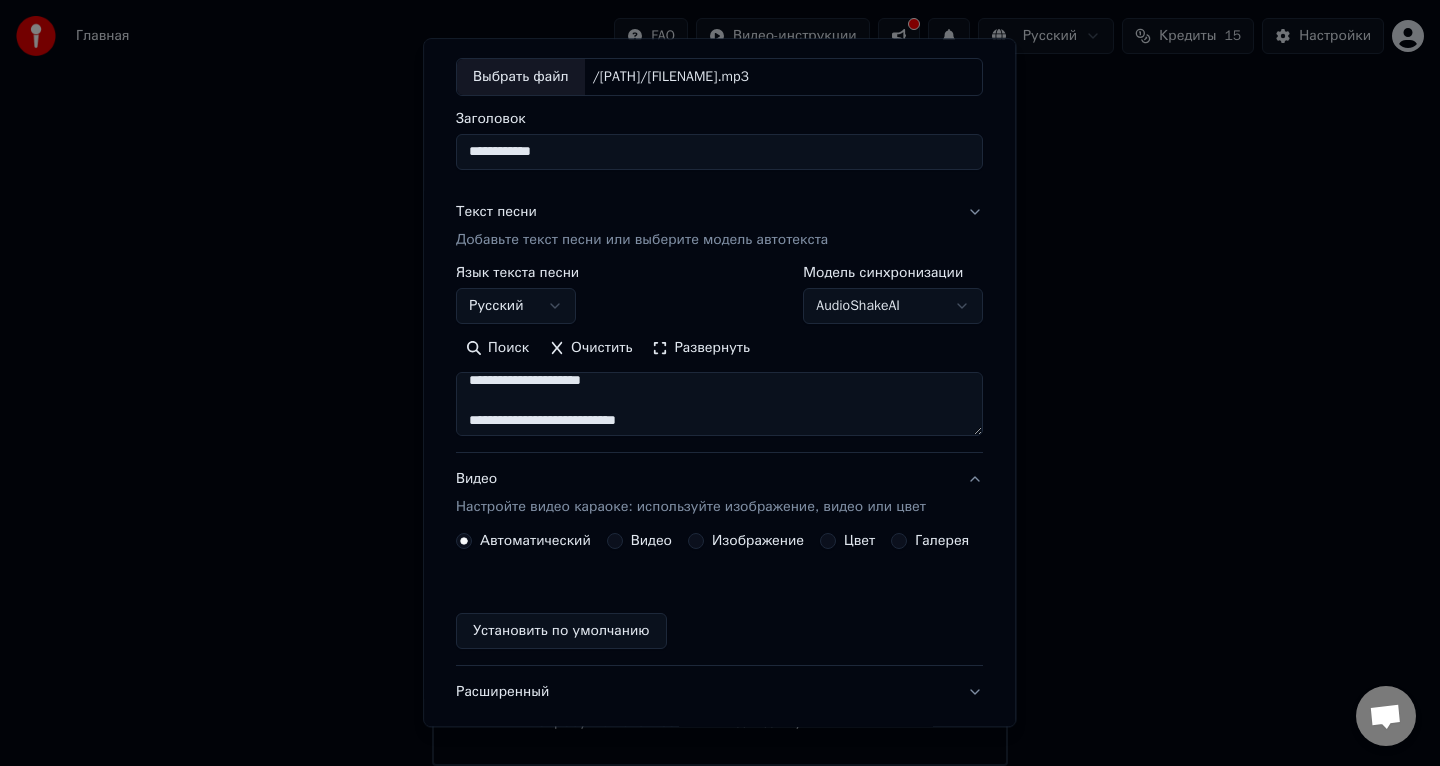 scroll, scrollTop: 49, scrollLeft: 0, axis: vertical 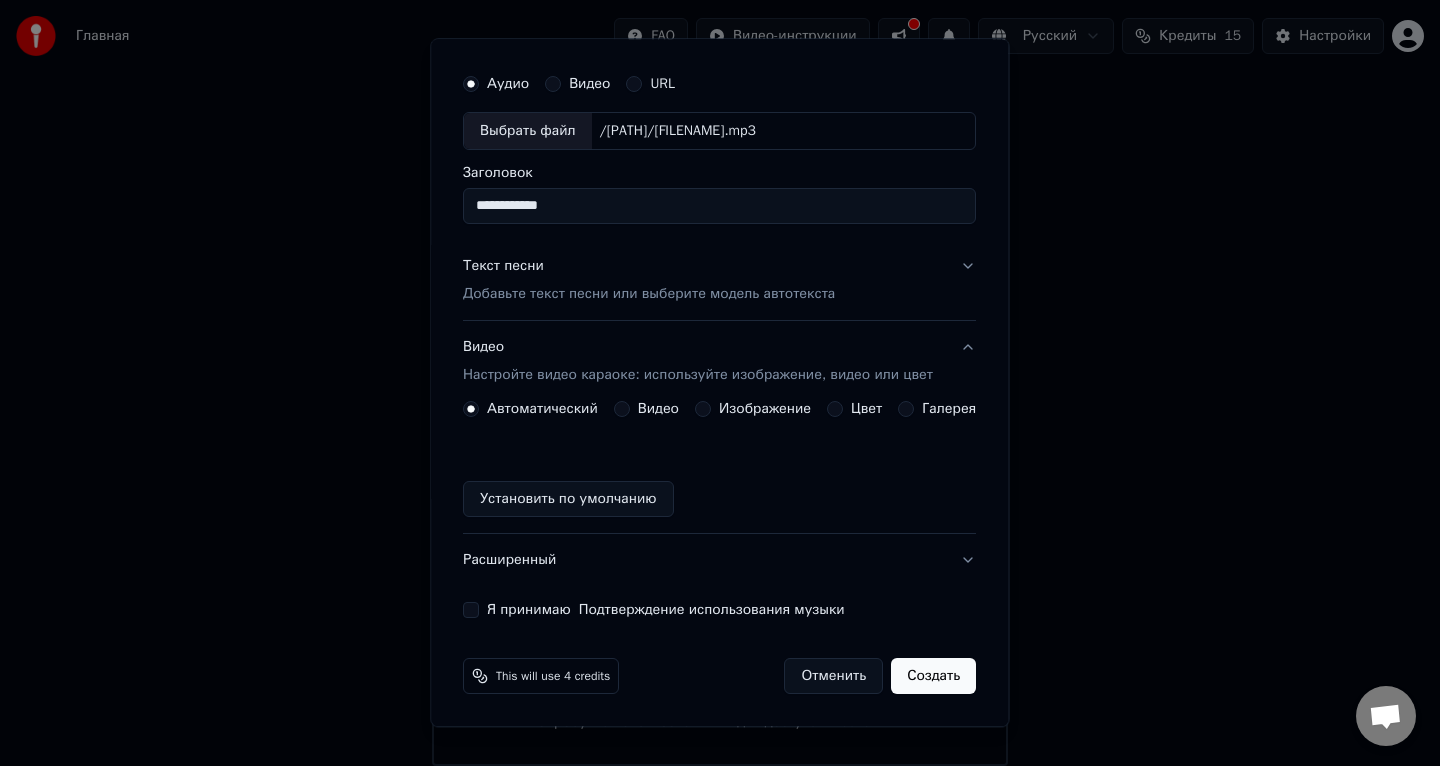 click on "Изображение" at bounding box center (765, 409) 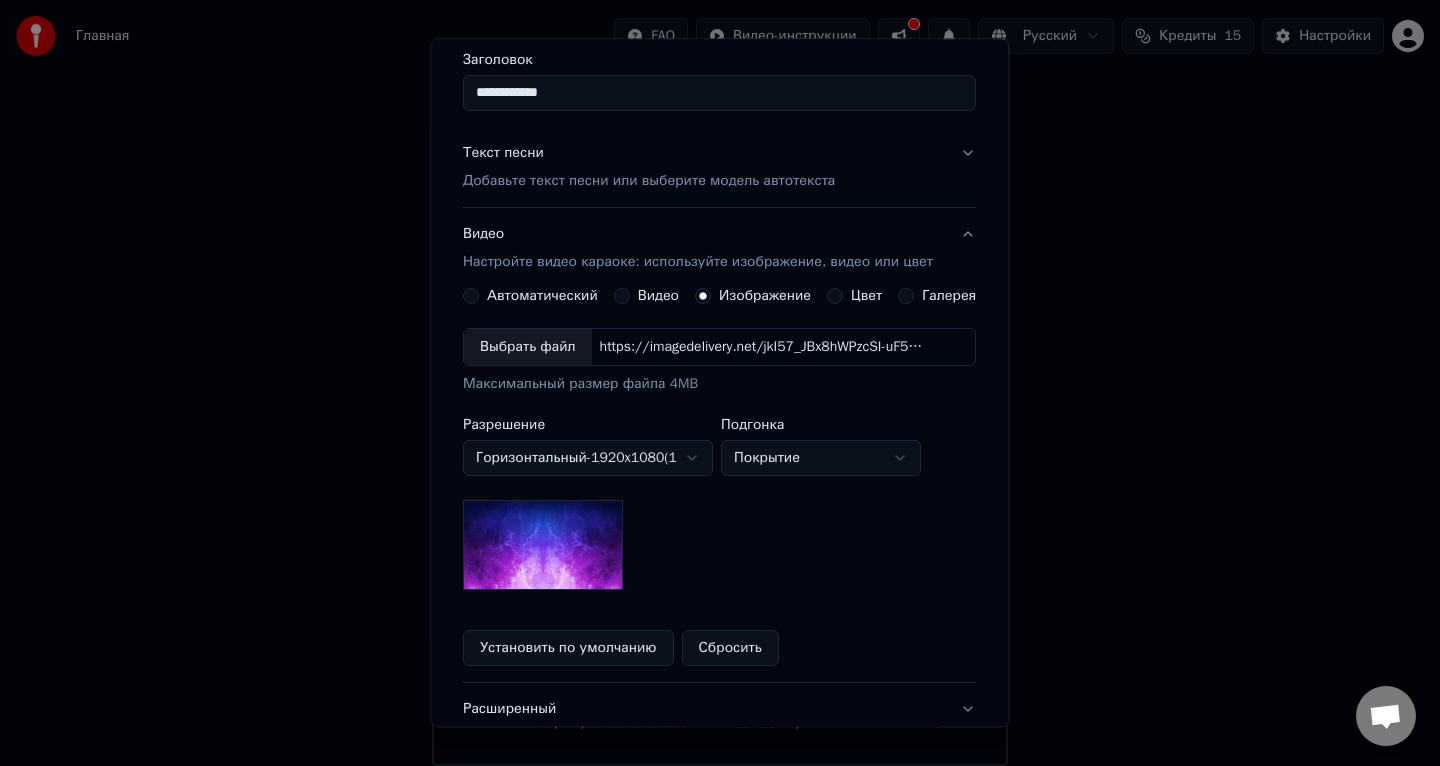 click on "Автоматический" at bounding box center [542, 296] 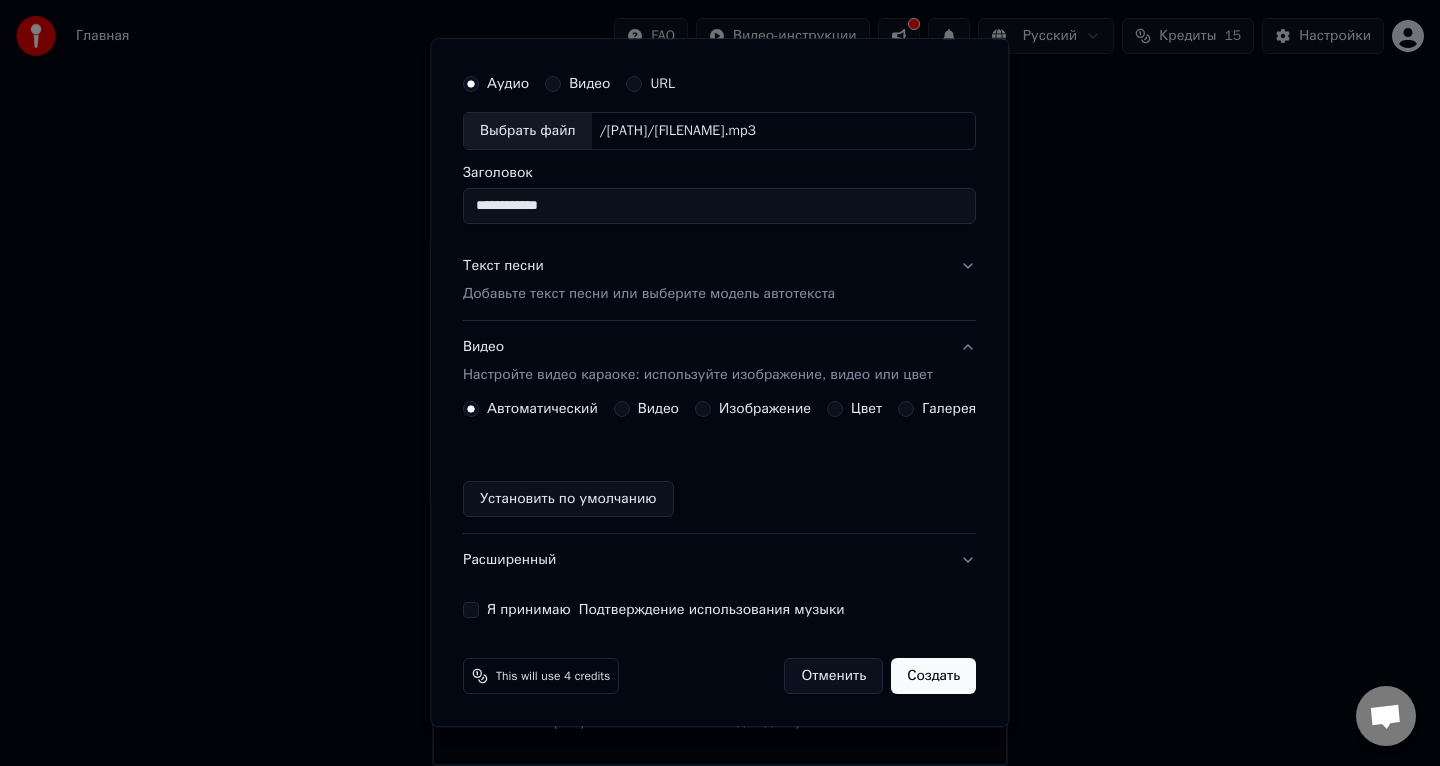 scroll, scrollTop: 49, scrollLeft: 0, axis: vertical 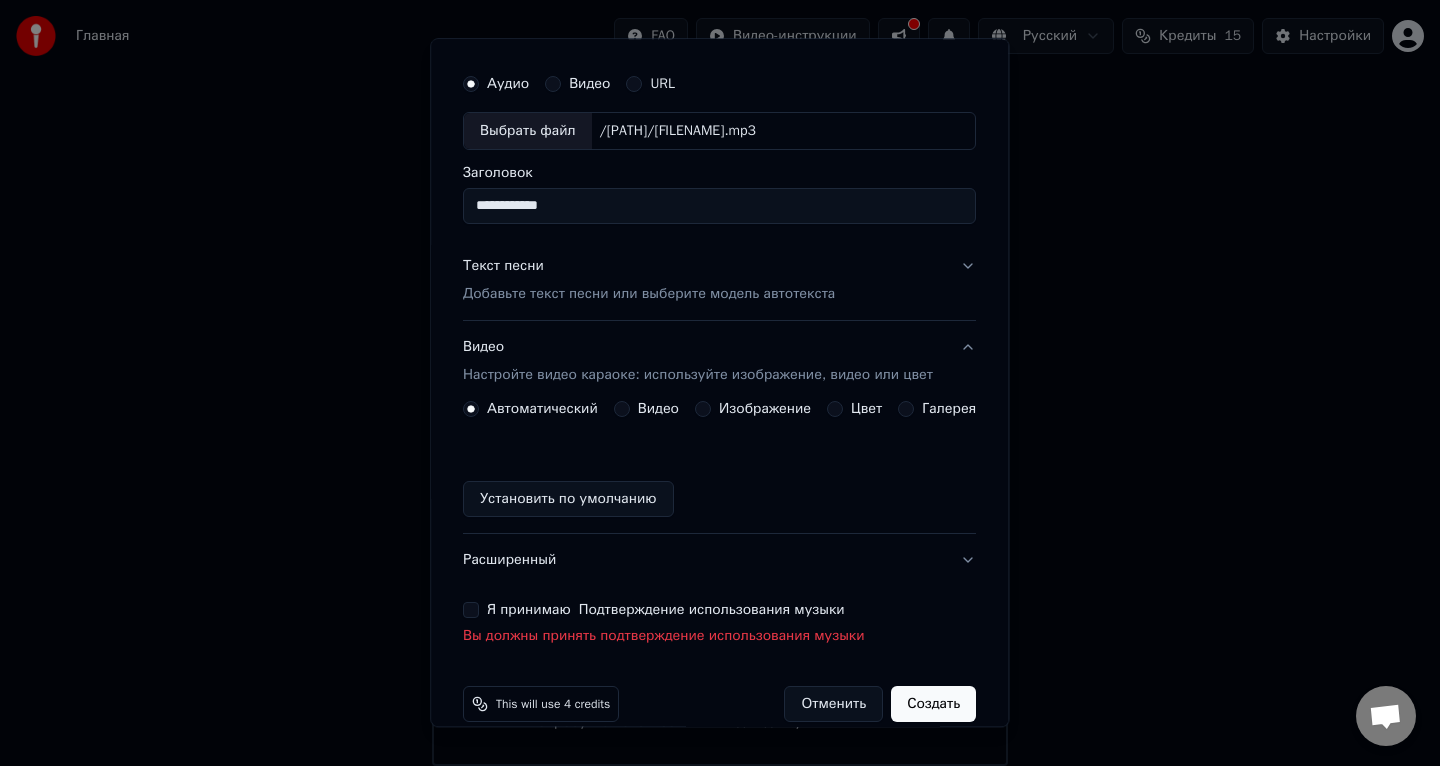 click on "Я принимаю   Подтверждение использования музыки Вы должны принять подтверждение использования музыки" at bounding box center (719, 624) 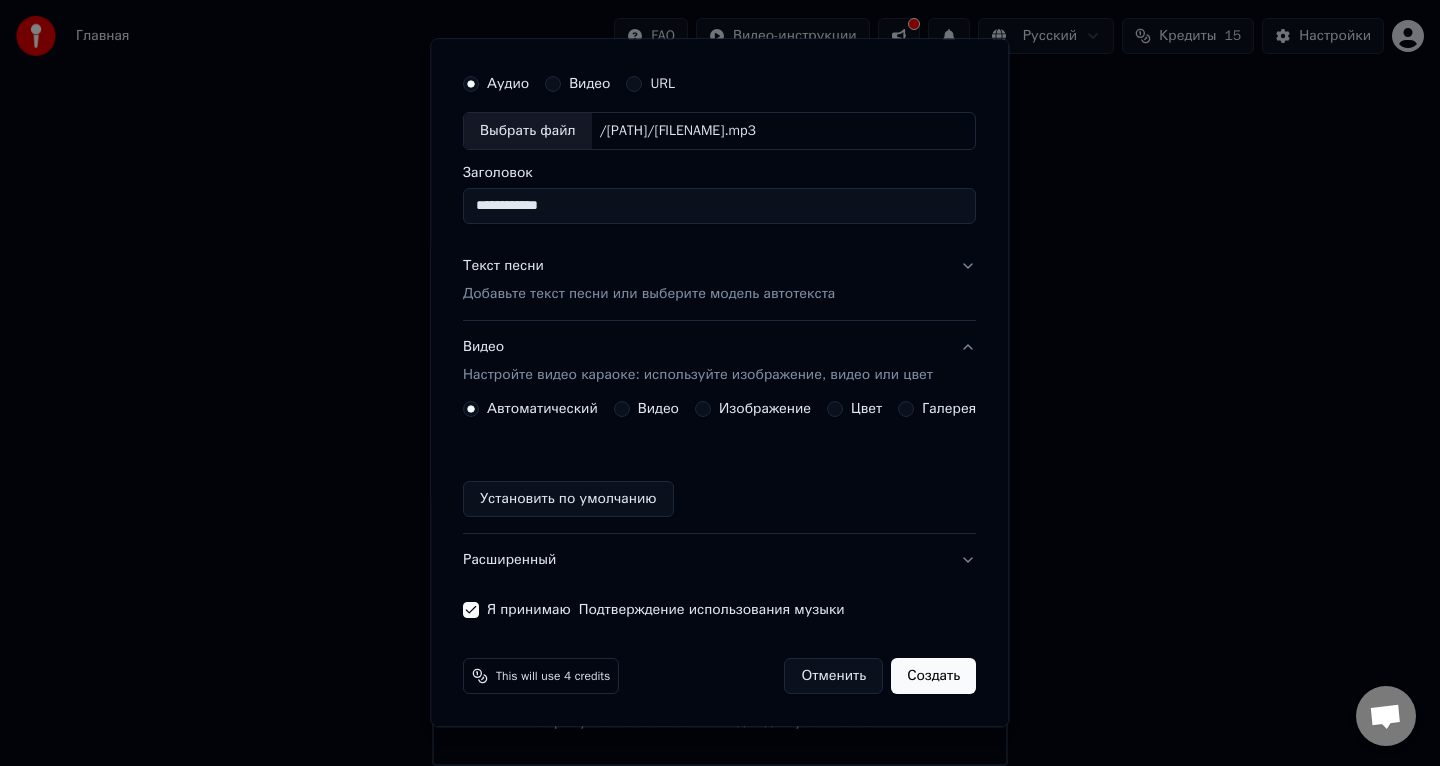 click on "**********" at bounding box center [719, 382] 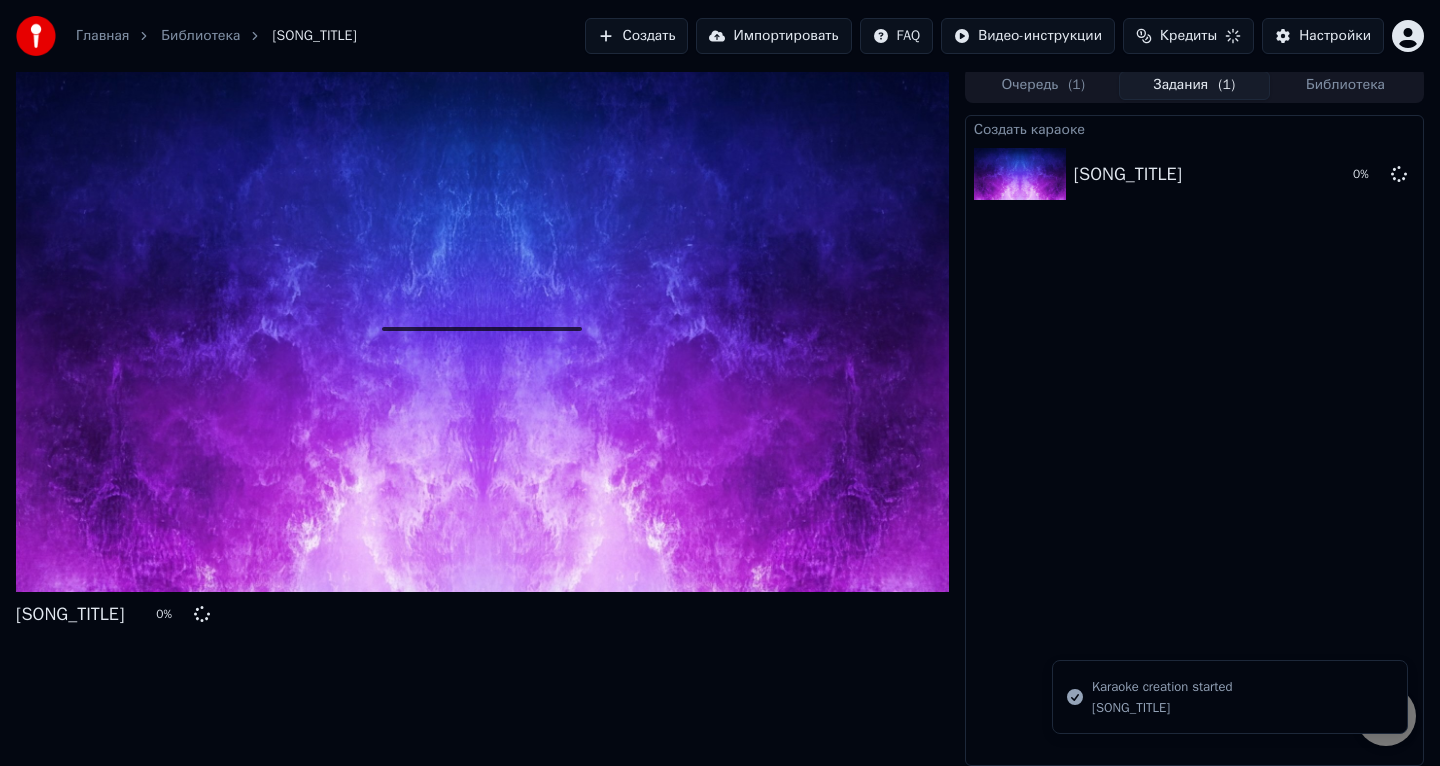 scroll, scrollTop: 5, scrollLeft: 0, axis: vertical 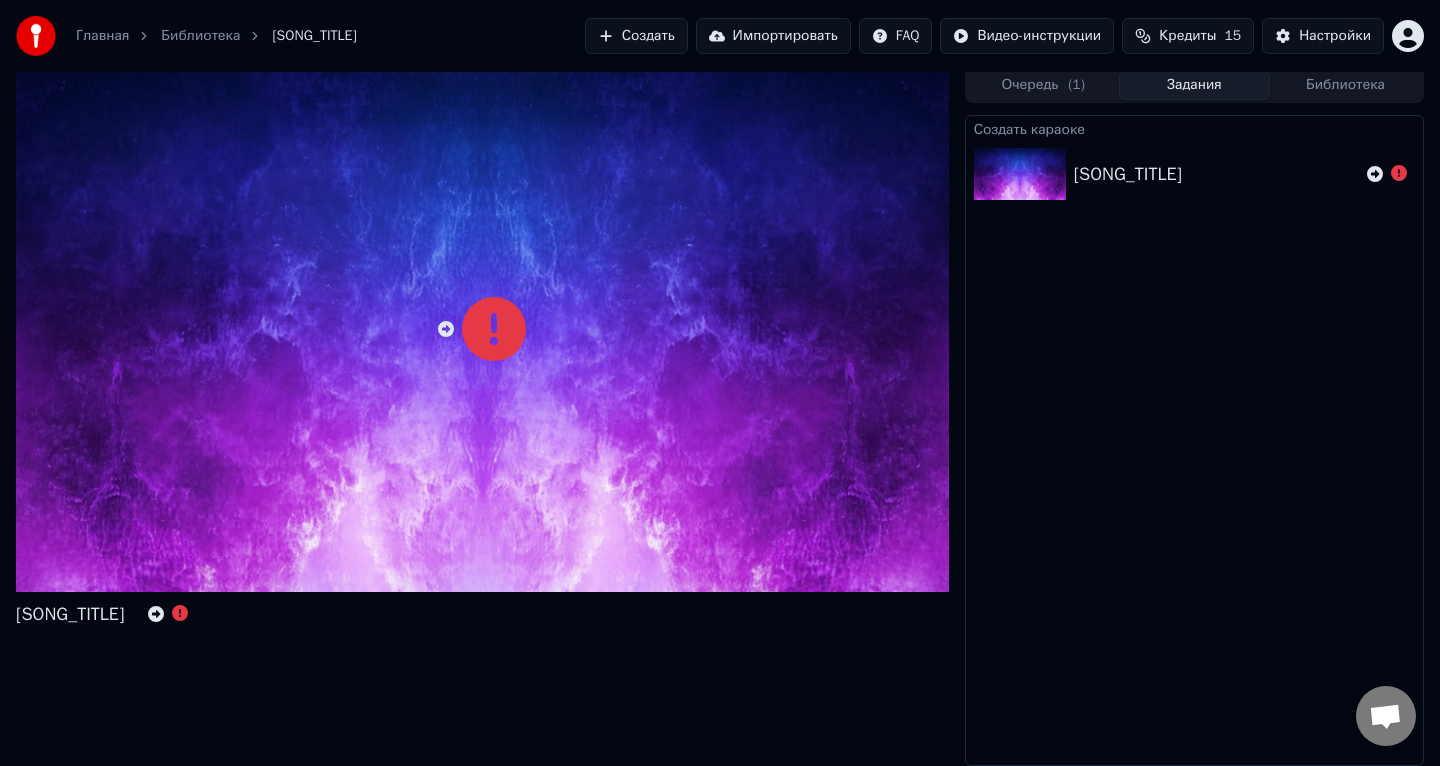 click 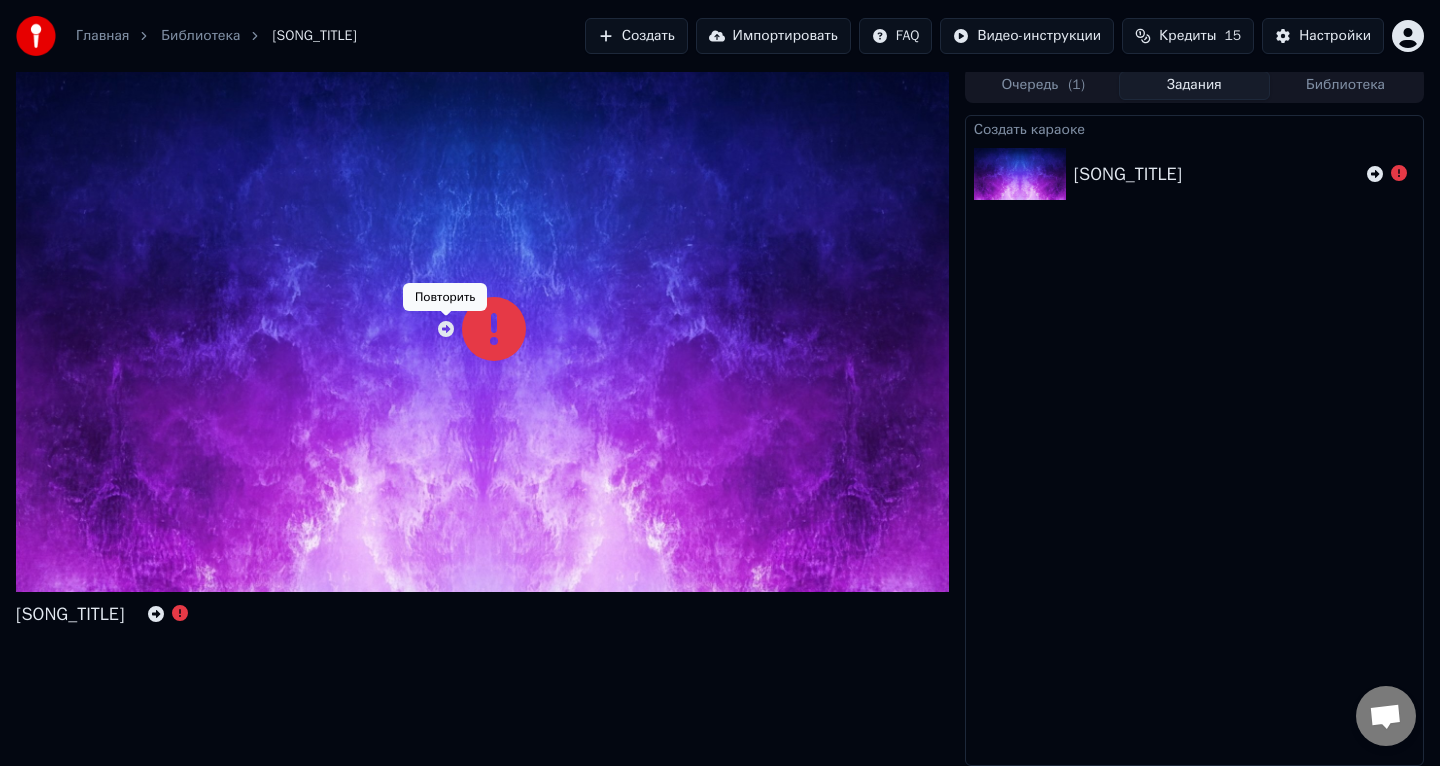 click at bounding box center [482, 329] 